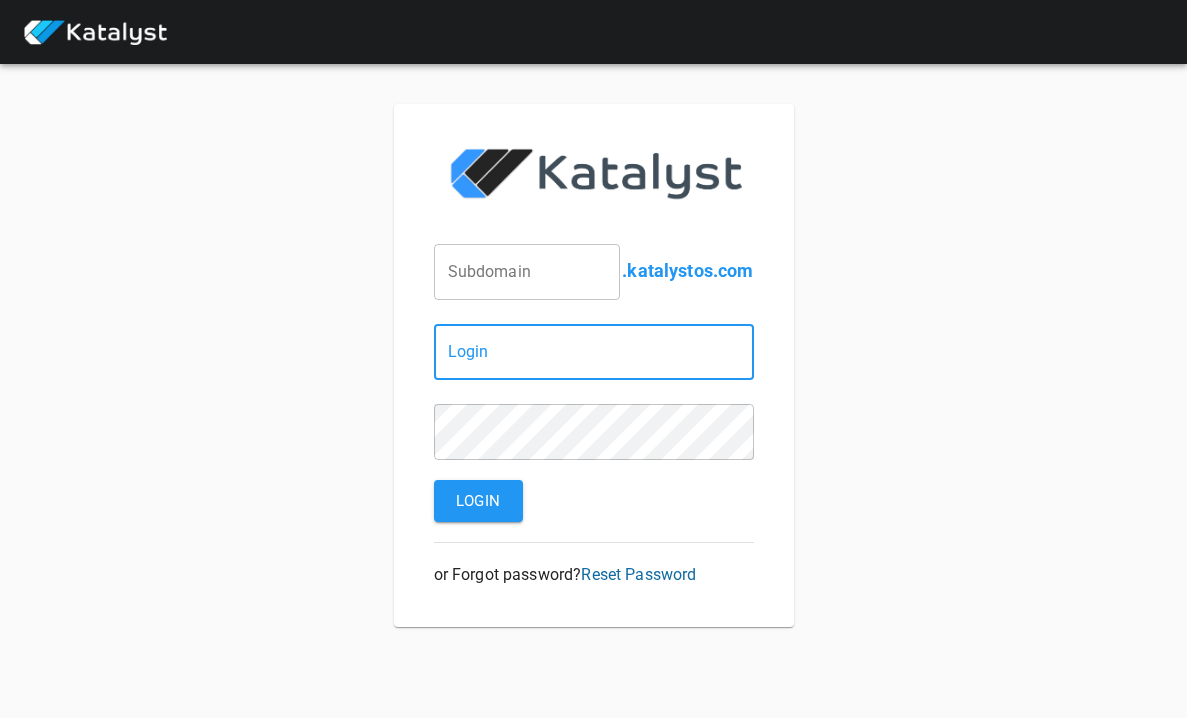 scroll, scrollTop: 0, scrollLeft: 0, axis: both 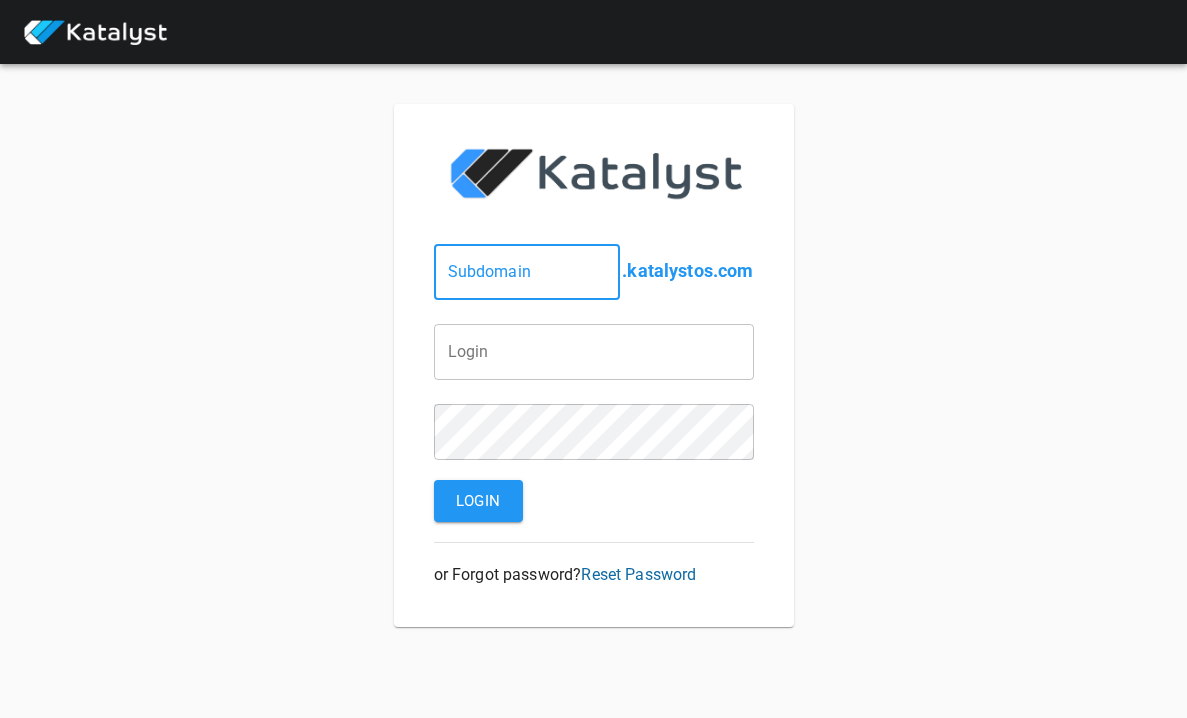 click at bounding box center [527, 272] 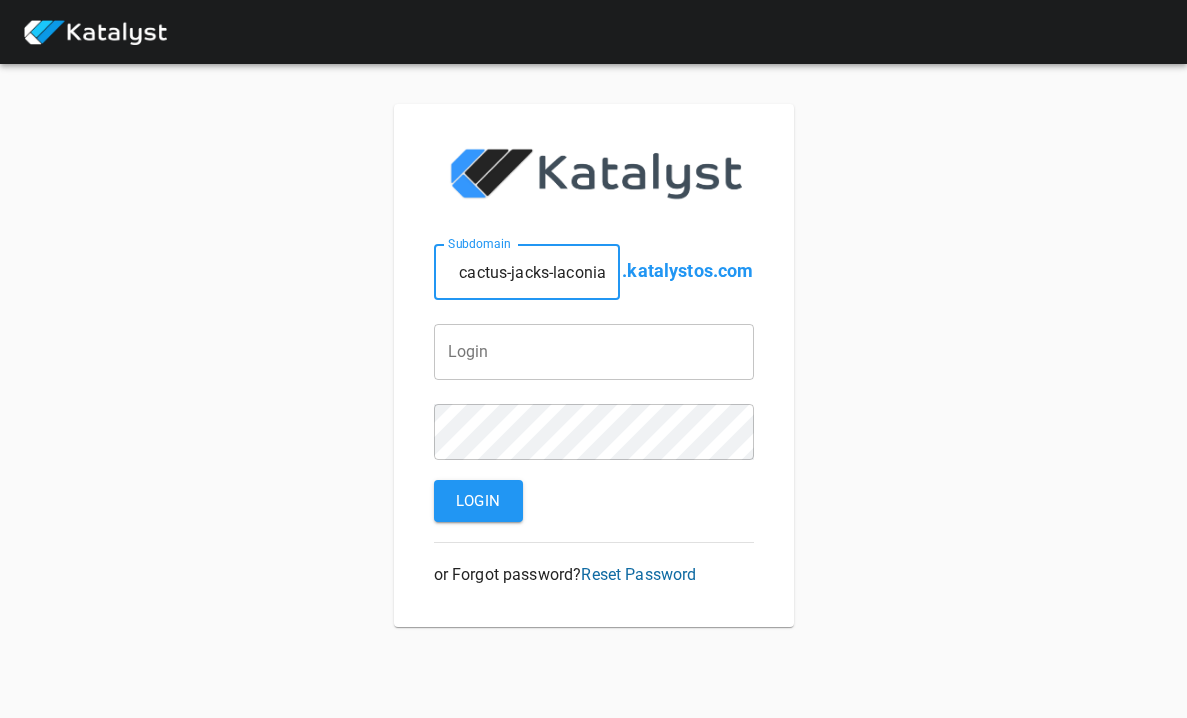 type on "cactus-jacks-laconia" 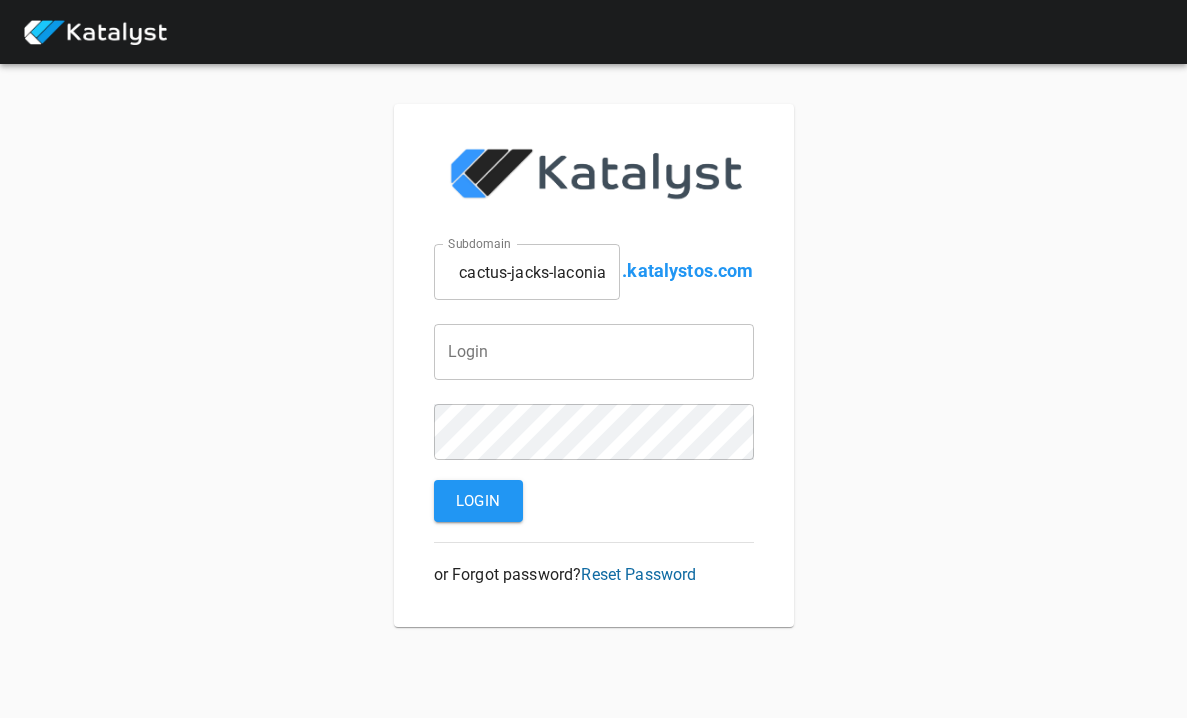 type on "emma.fraser@greatnhrestaurants.com" 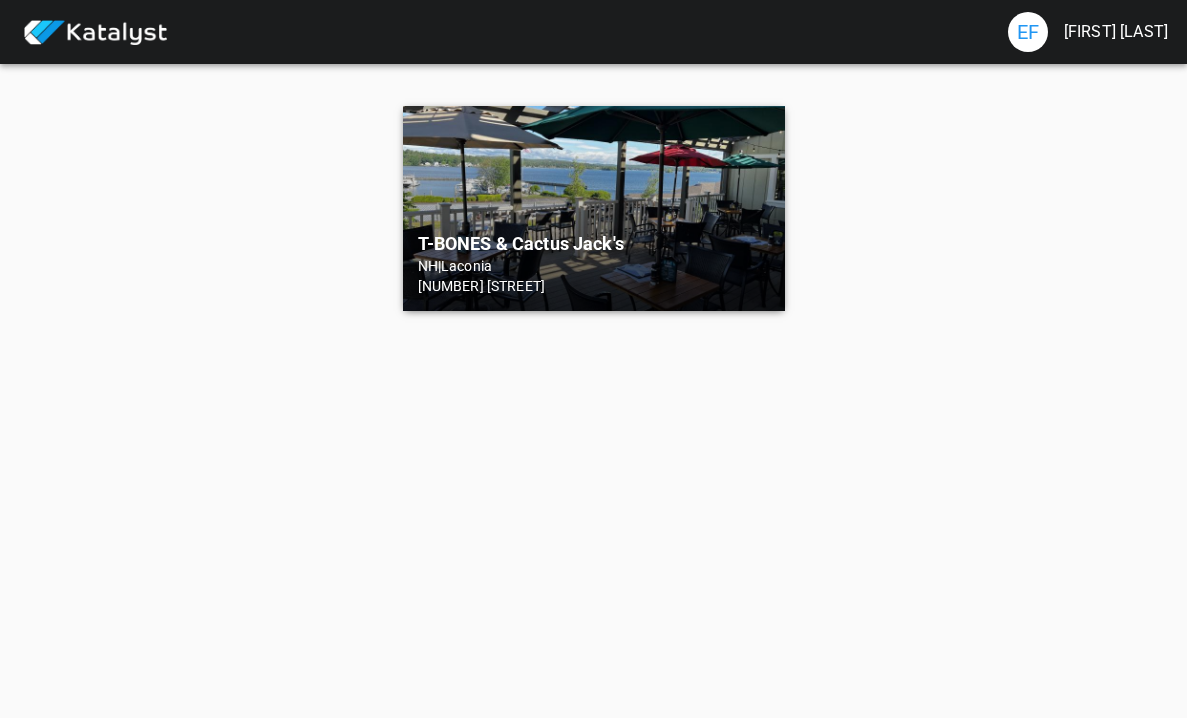 click on "T-BONES & Cactus Jack's" at bounding box center (594, 244) 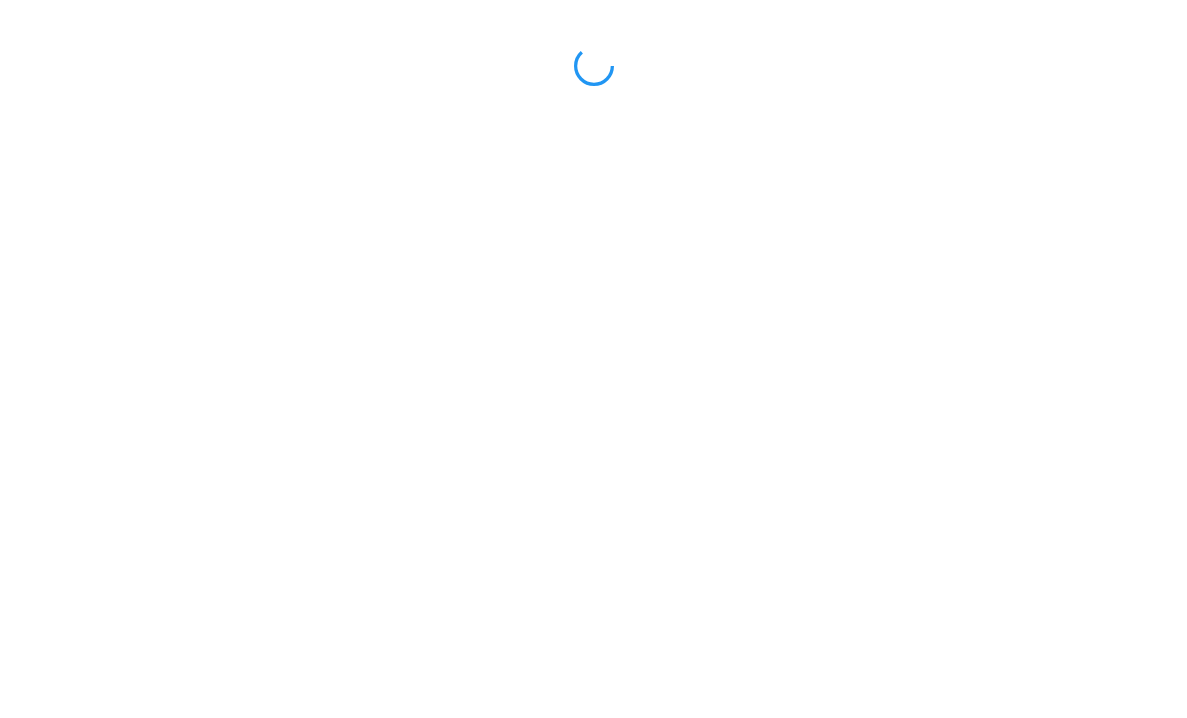 scroll, scrollTop: 0, scrollLeft: 0, axis: both 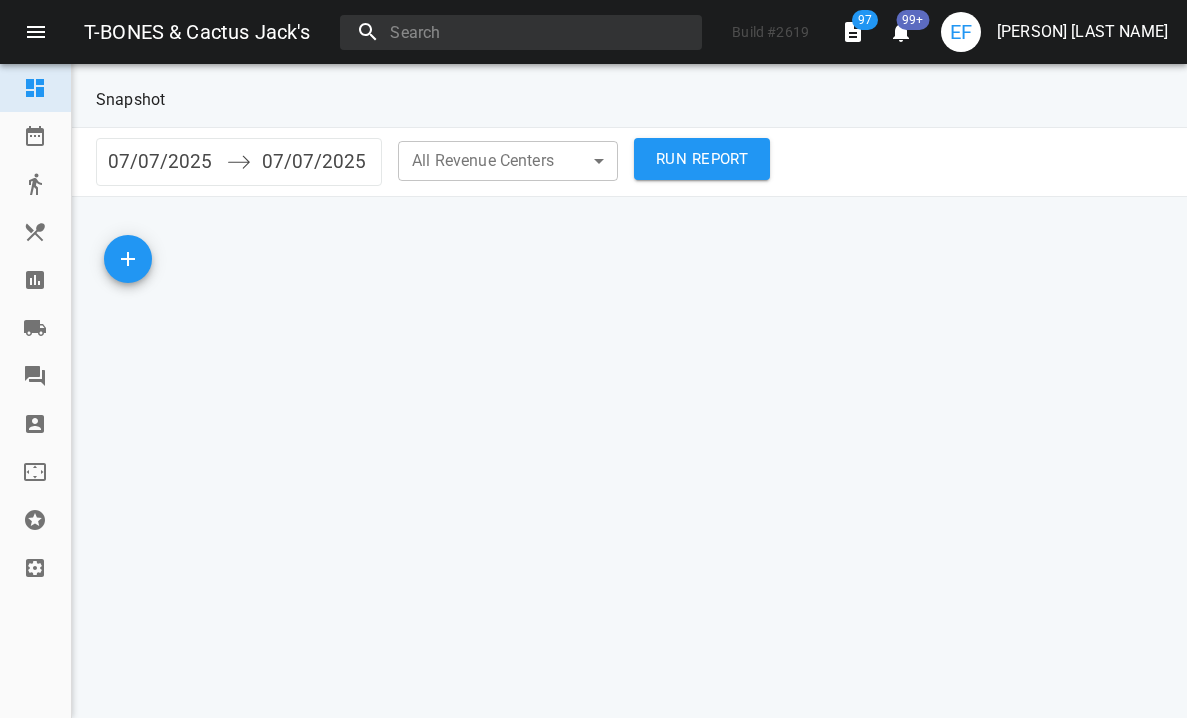 click at bounding box center (35, 280) 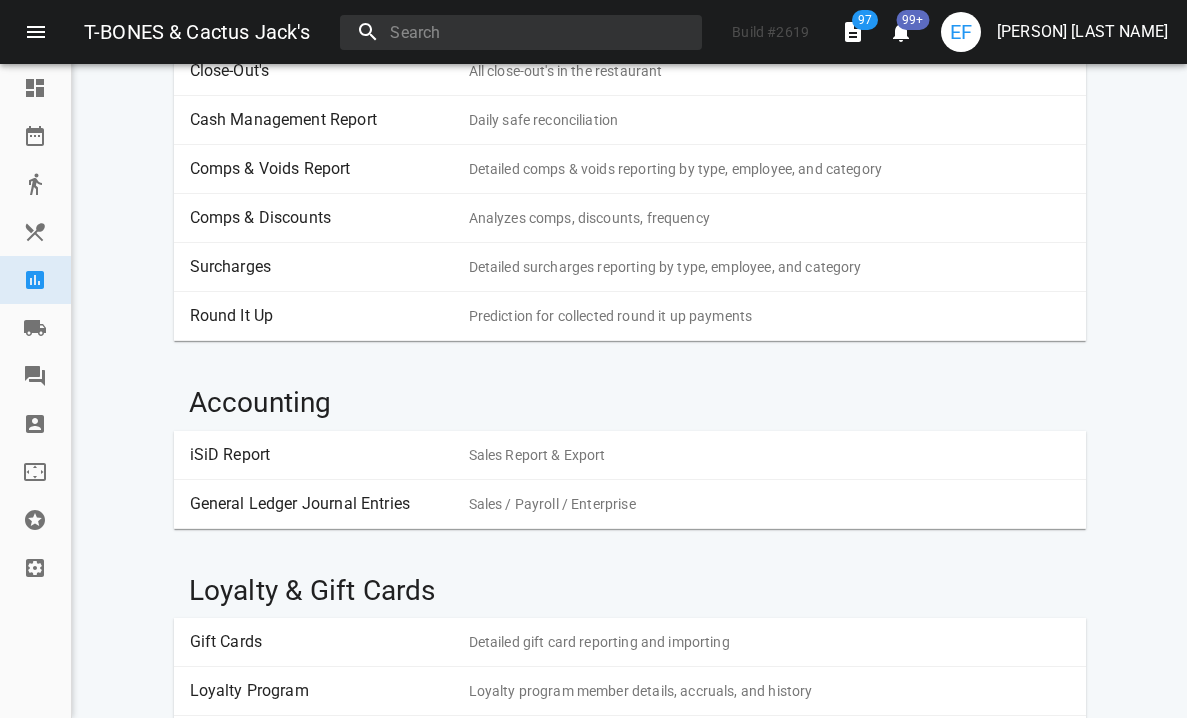 scroll, scrollTop: 844, scrollLeft: 0, axis: vertical 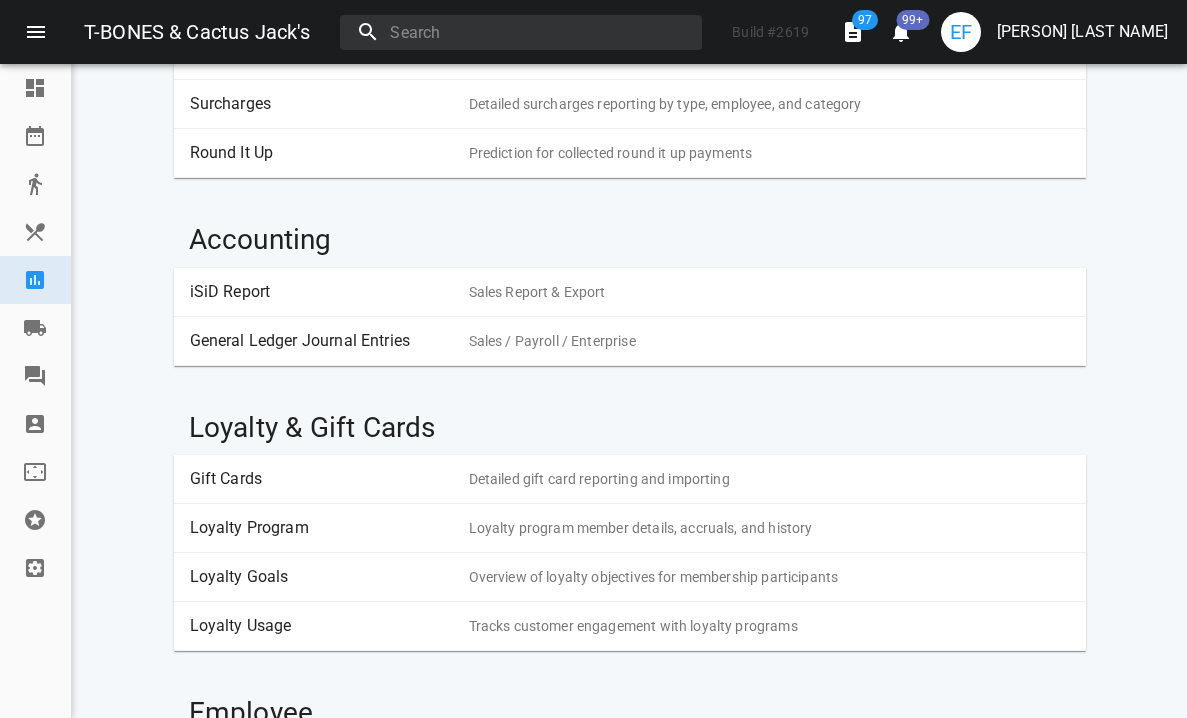 click on "Gift Cards" at bounding box center [322, 479] 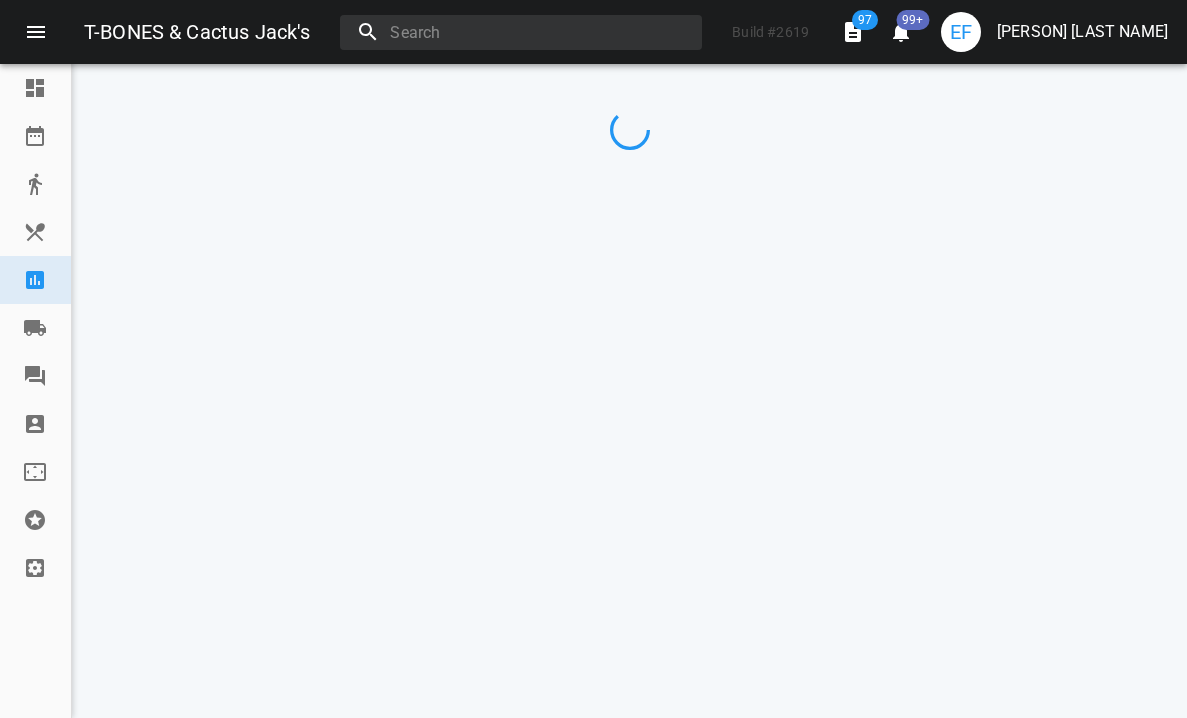 scroll, scrollTop: 0, scrollLeft: 0, axis: both 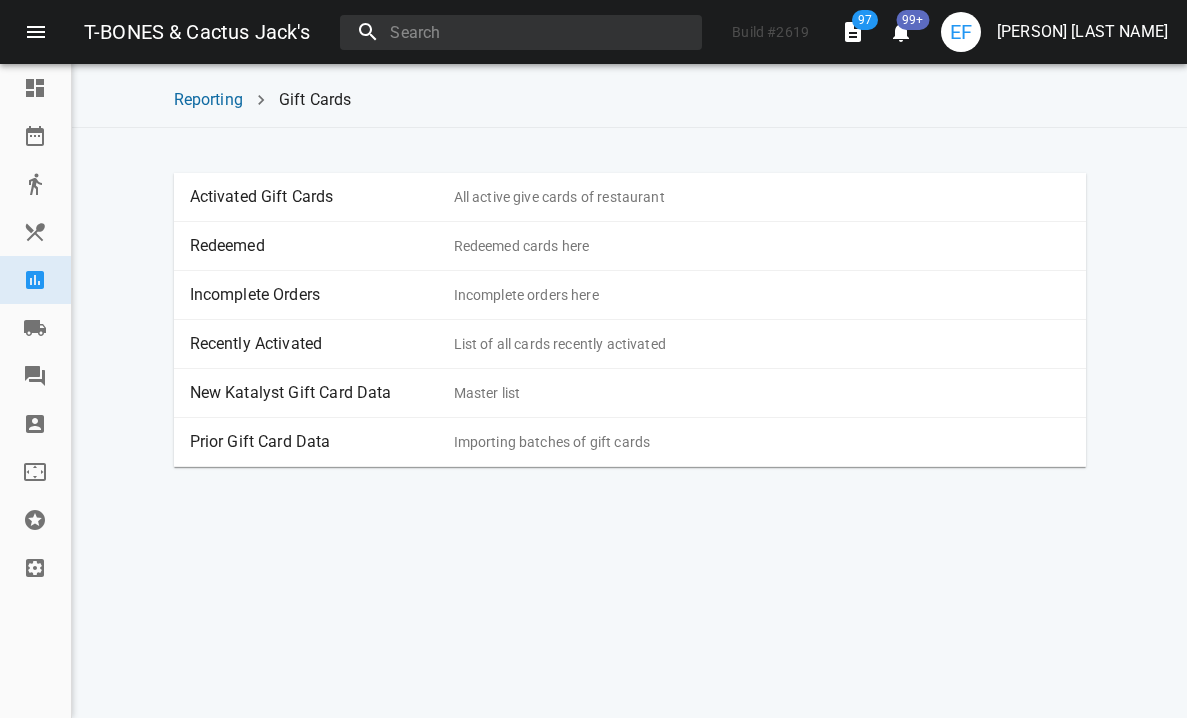 click on "Incomplete Orders Incomplete orders here" at bounding box center [630, 295] 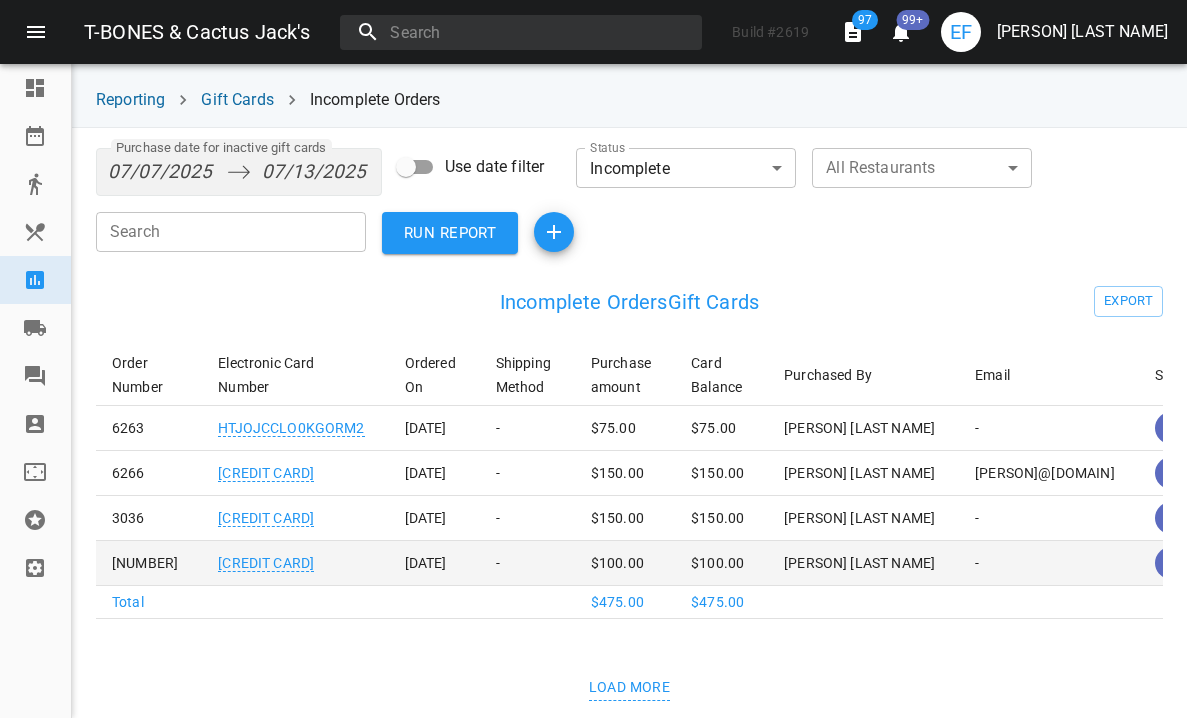 click on "-" at bounding box center [527, 428] 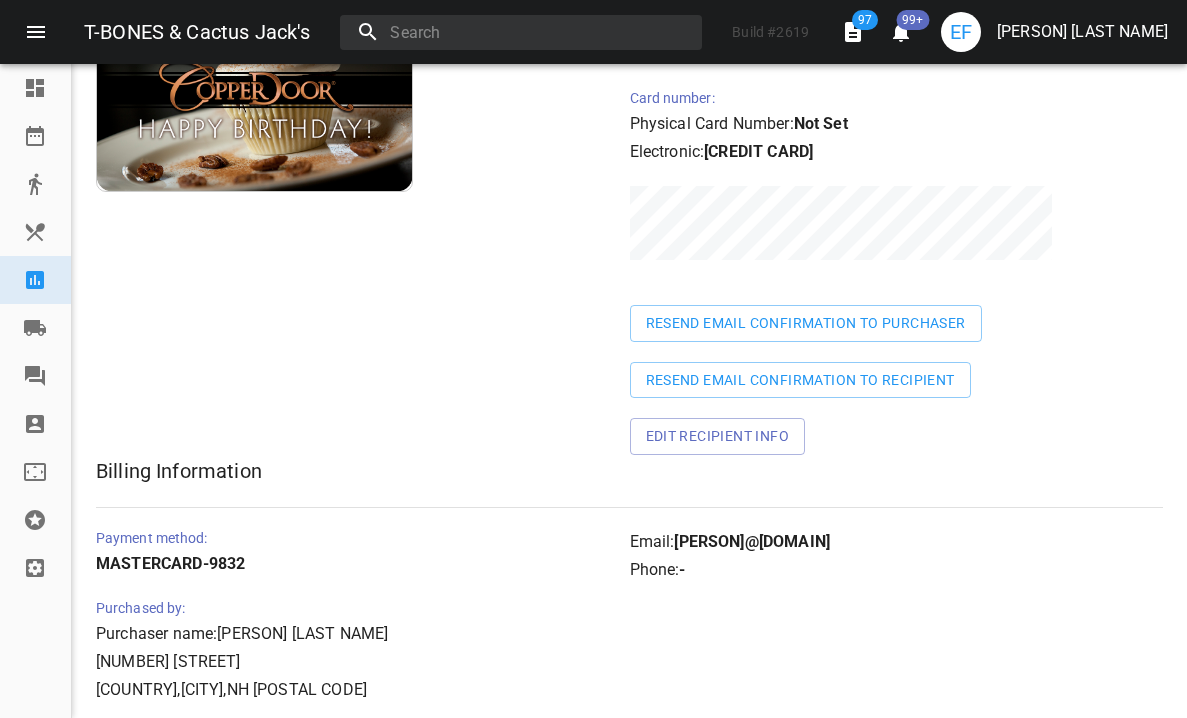 scroll, scrollTop: 0, scrollLeft: 0, axis: both 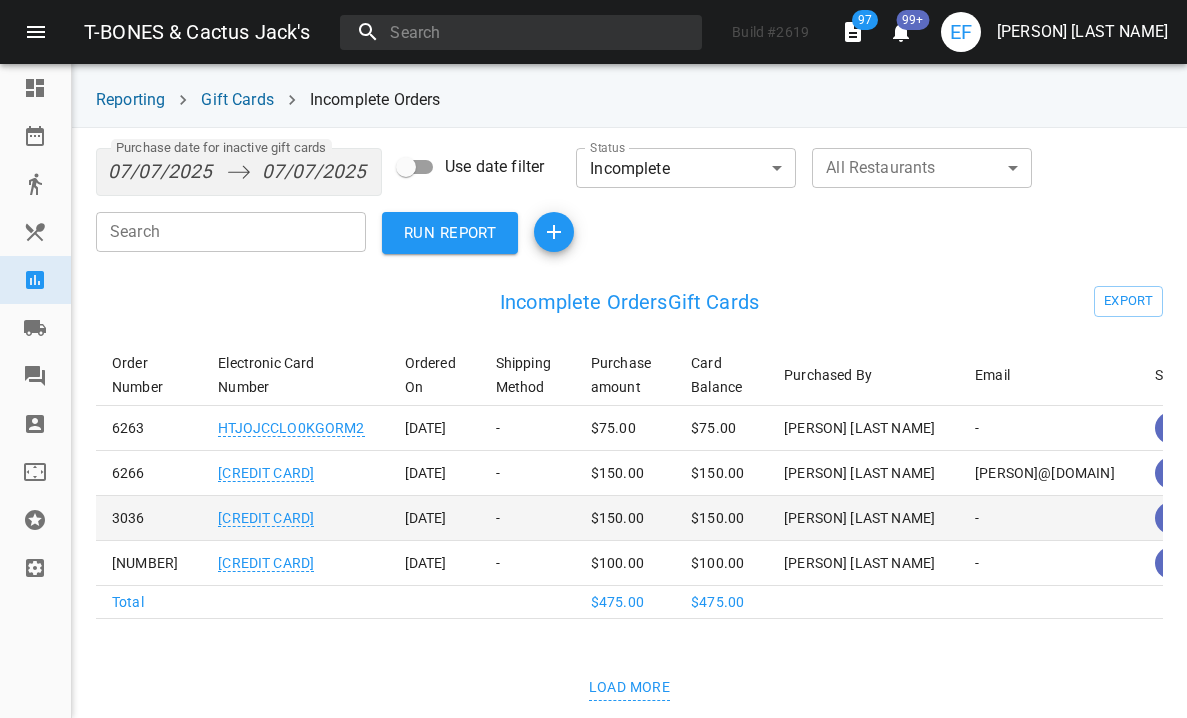 click on "$150.00" at bounding box center [625, 428] 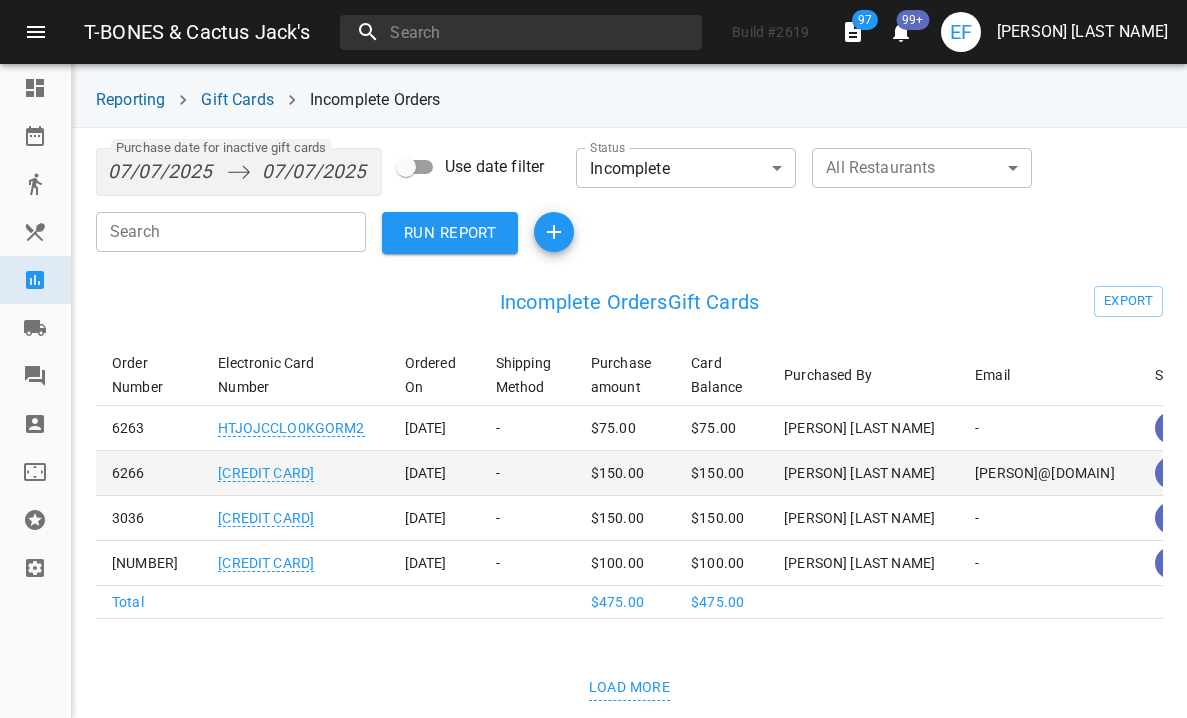 click on "$150.00" at bounding box center [625, 428] 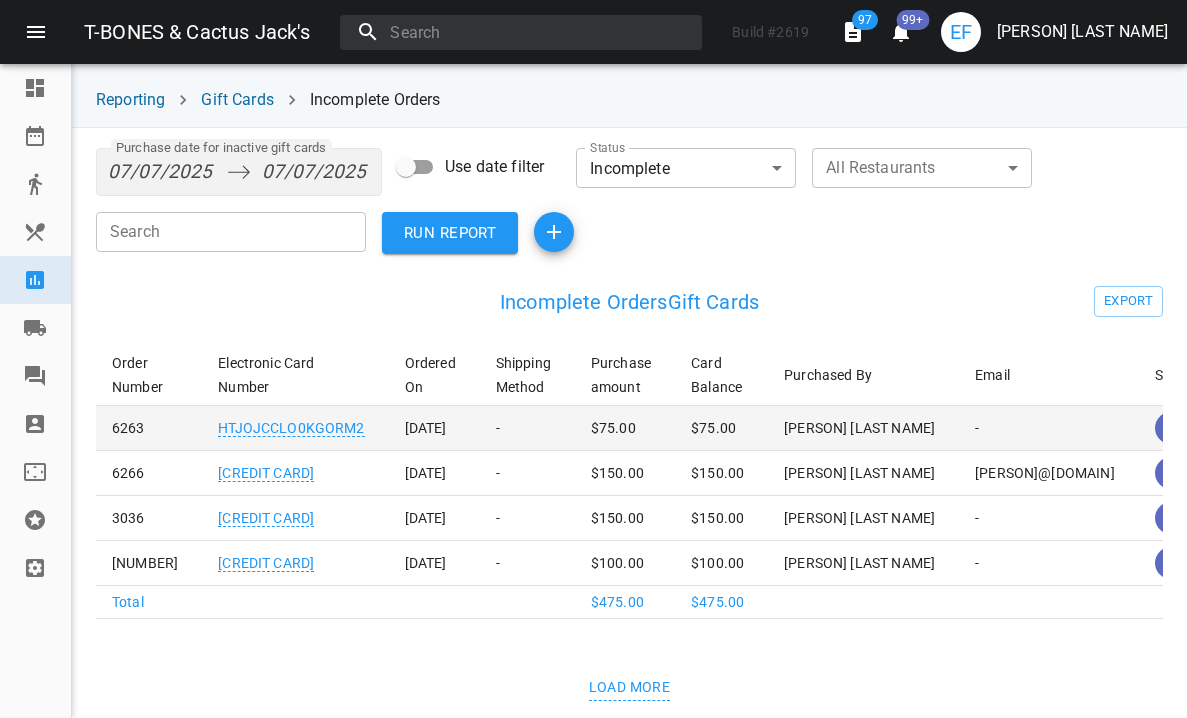 click on "HTJOJCCLO0KGORM2" at bounding box center [295, 428] 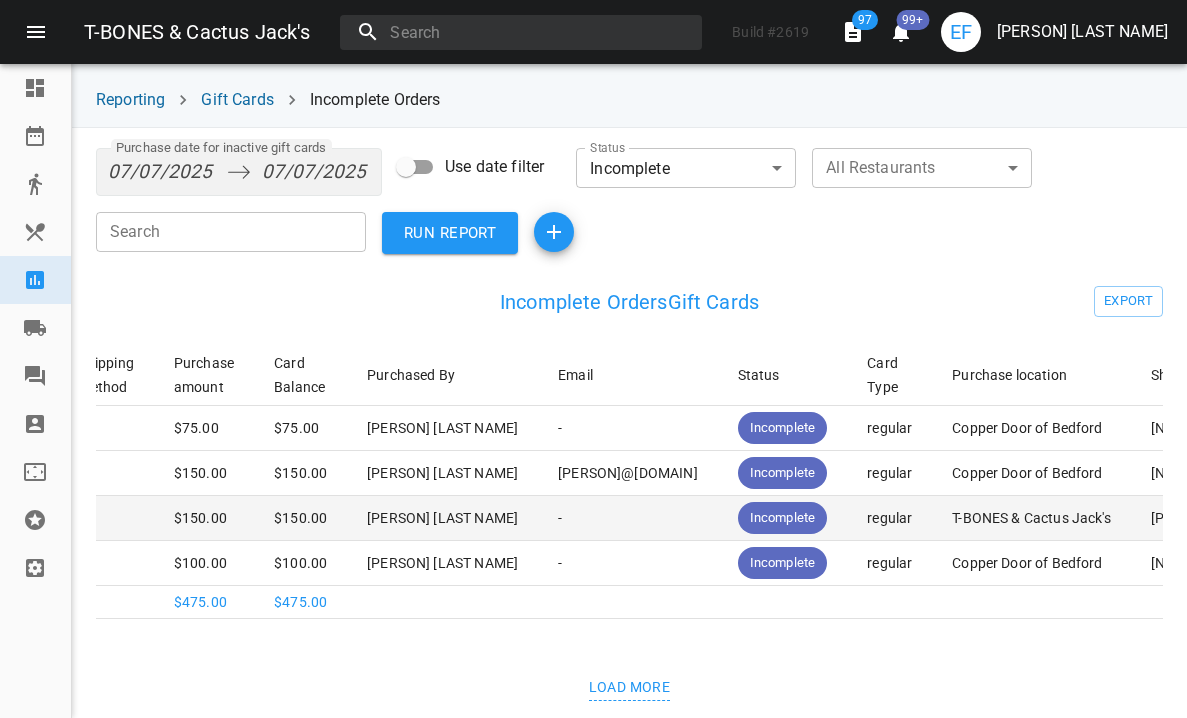 scroll, scrollTop: 0, scrollLeft: 422, axis: horizontal 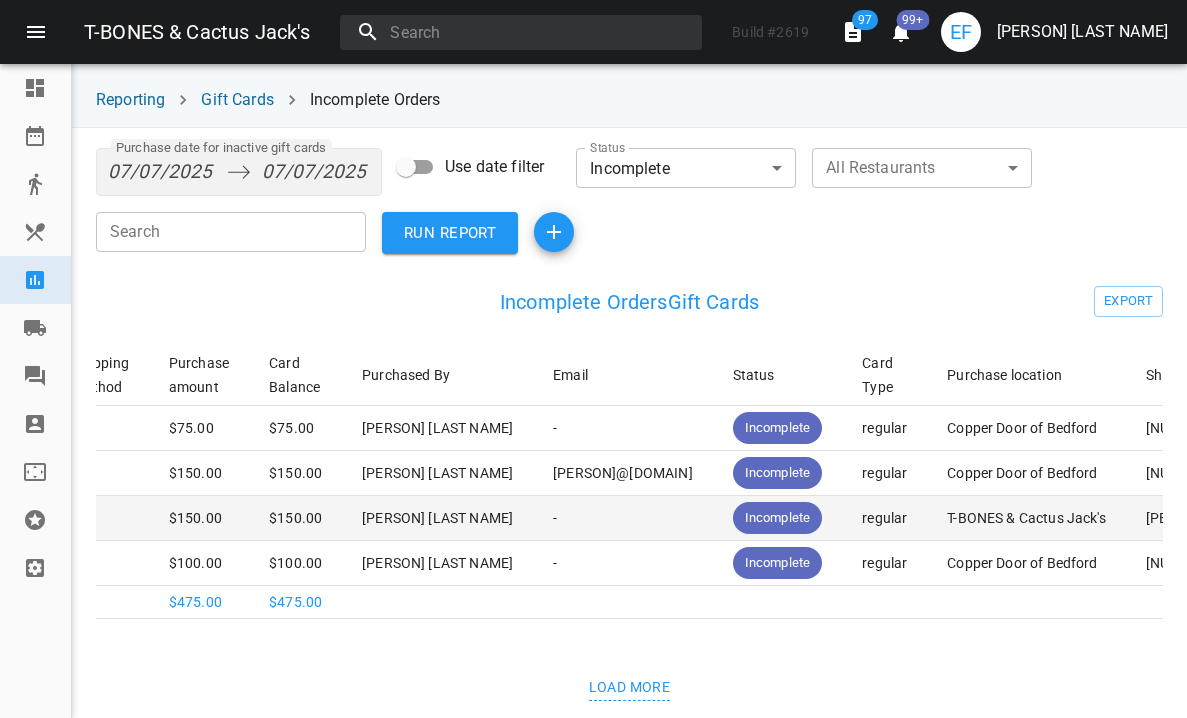 click on "regular" at bounding box center [888, 428] 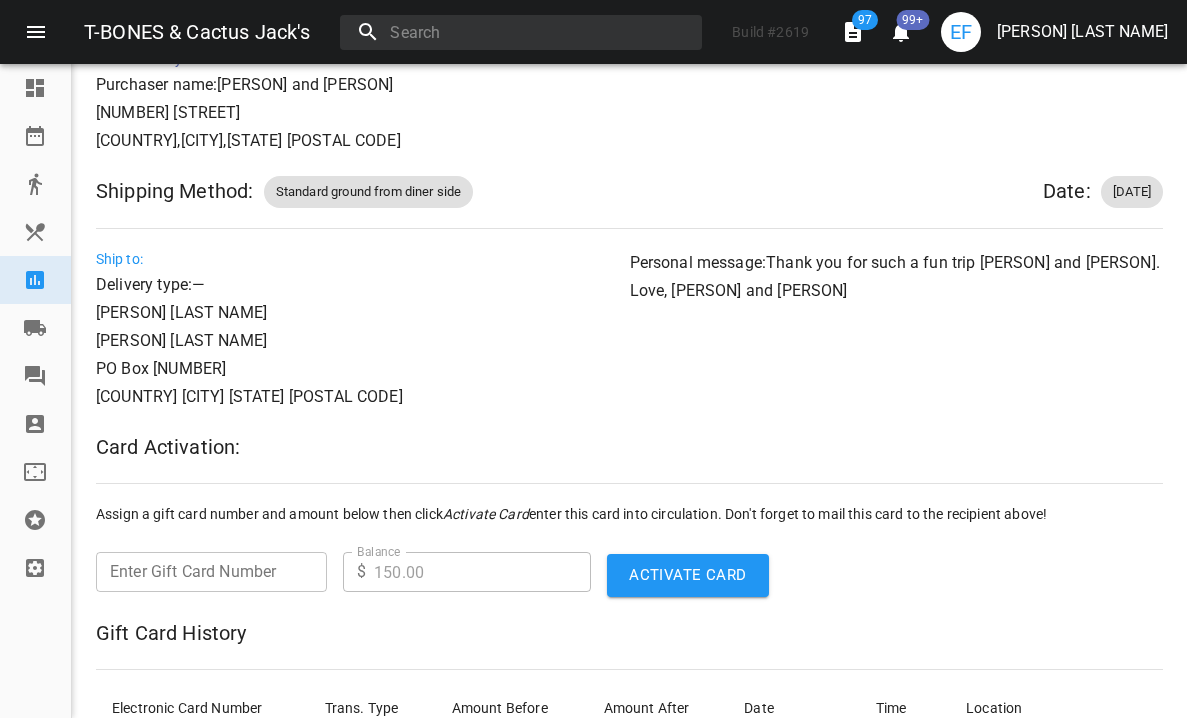 scroll, scrollTop: 907, scrollLeft: 0, axis: vertical 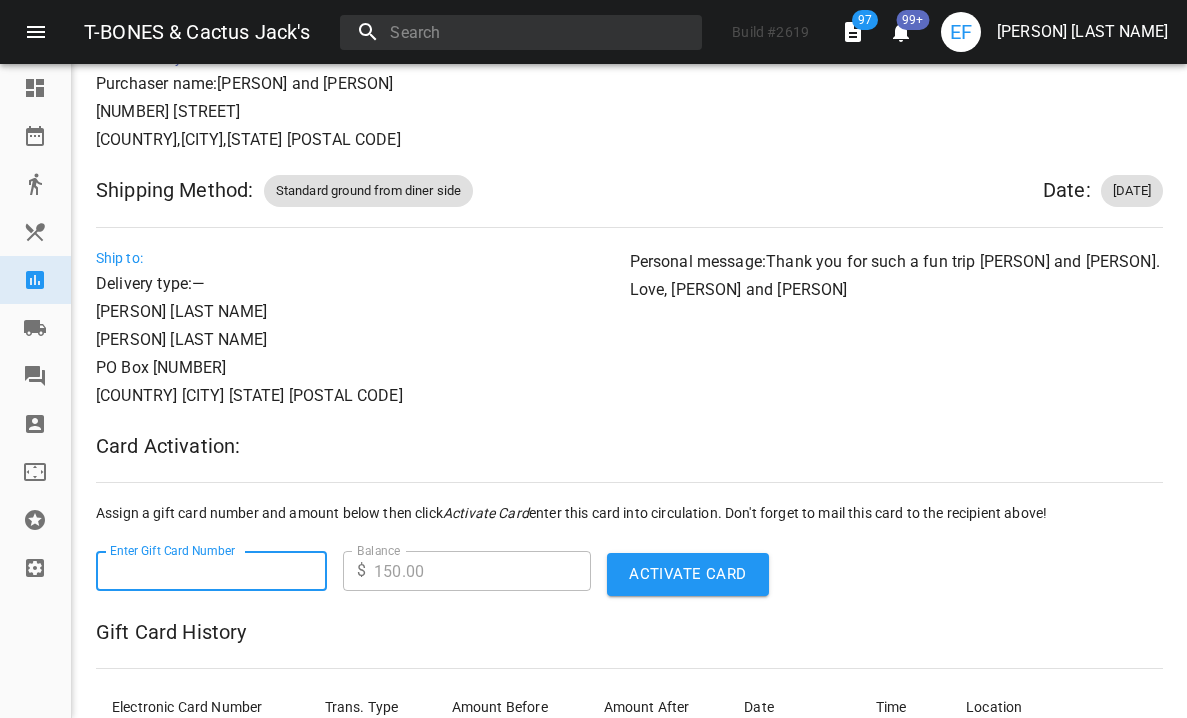 click at bounding box center [211, 571] 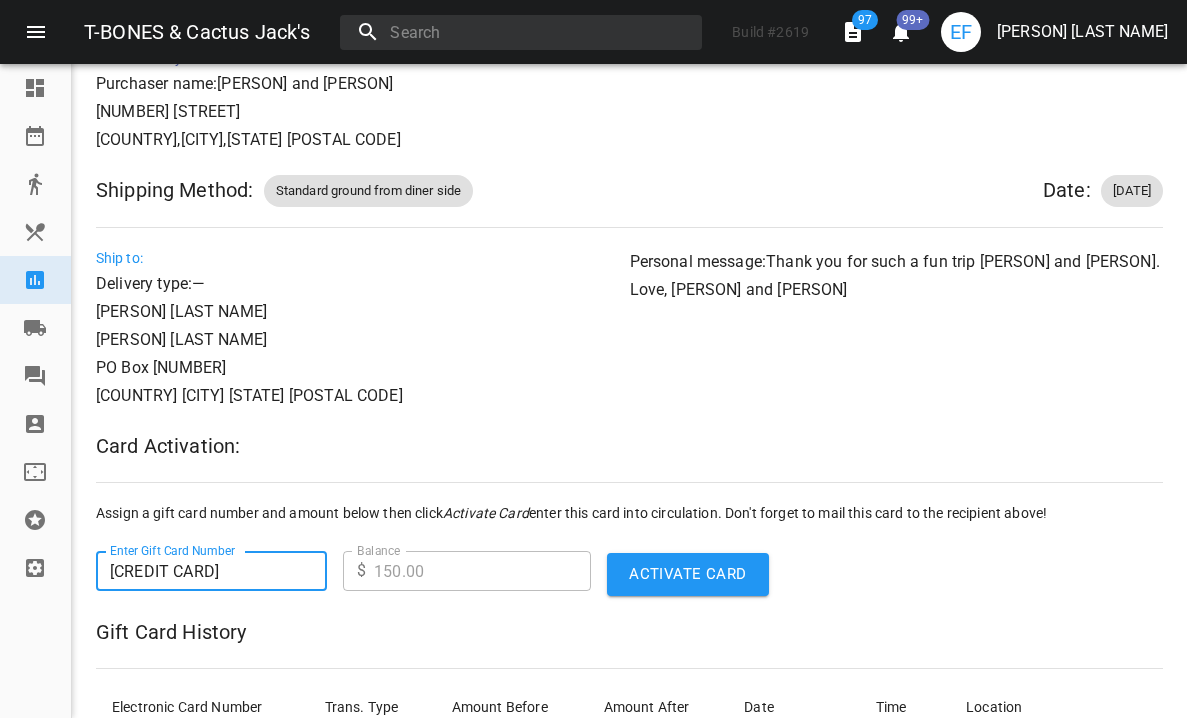 type on "[CREDIT CARD]" 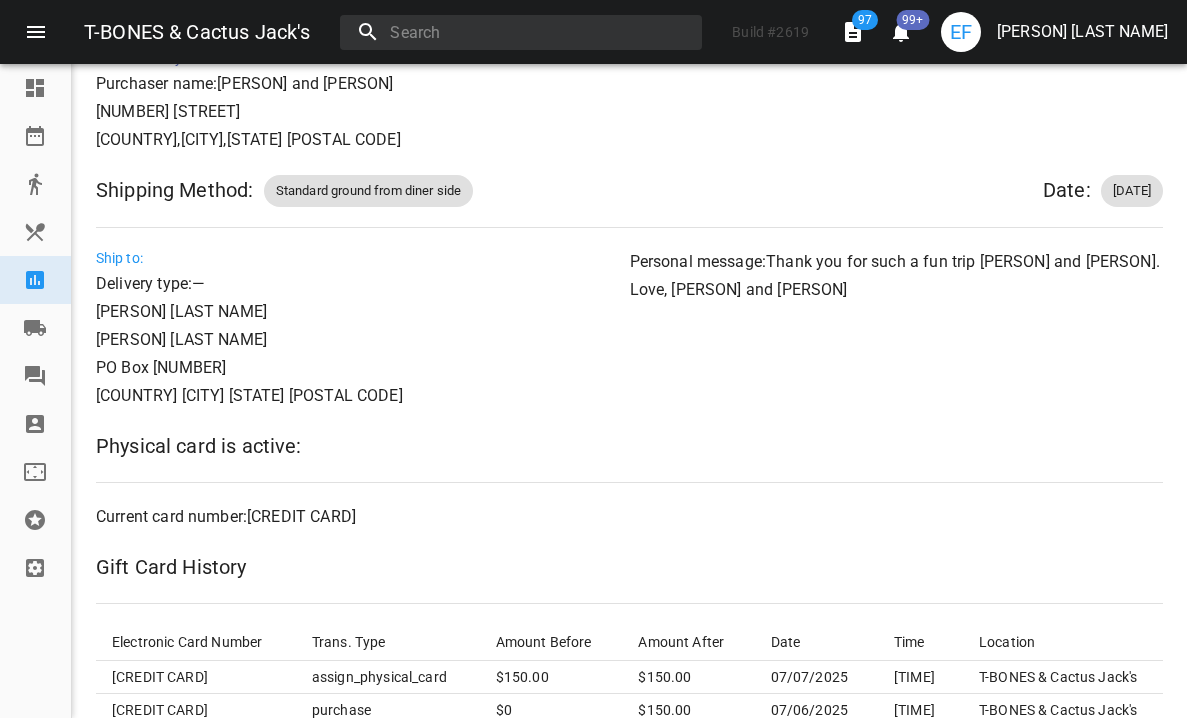 click on "EF" at bounding box center (961, 32) 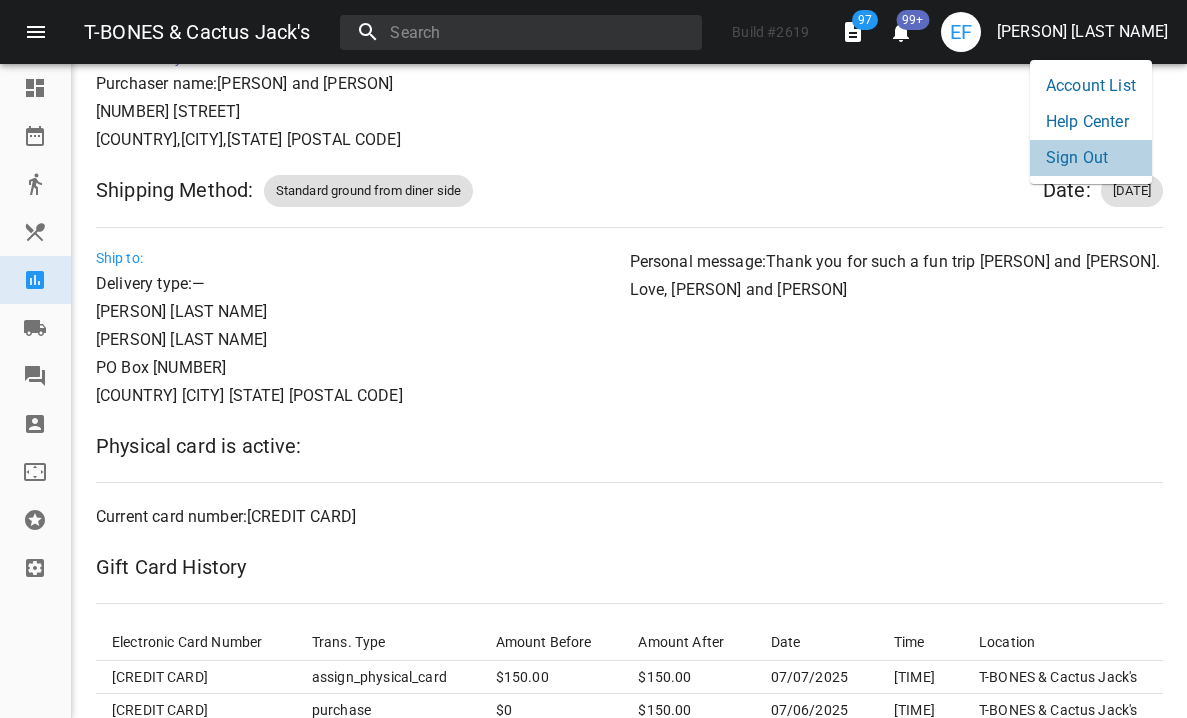 click on "Sign Out" at bounding box center (1091, 158) 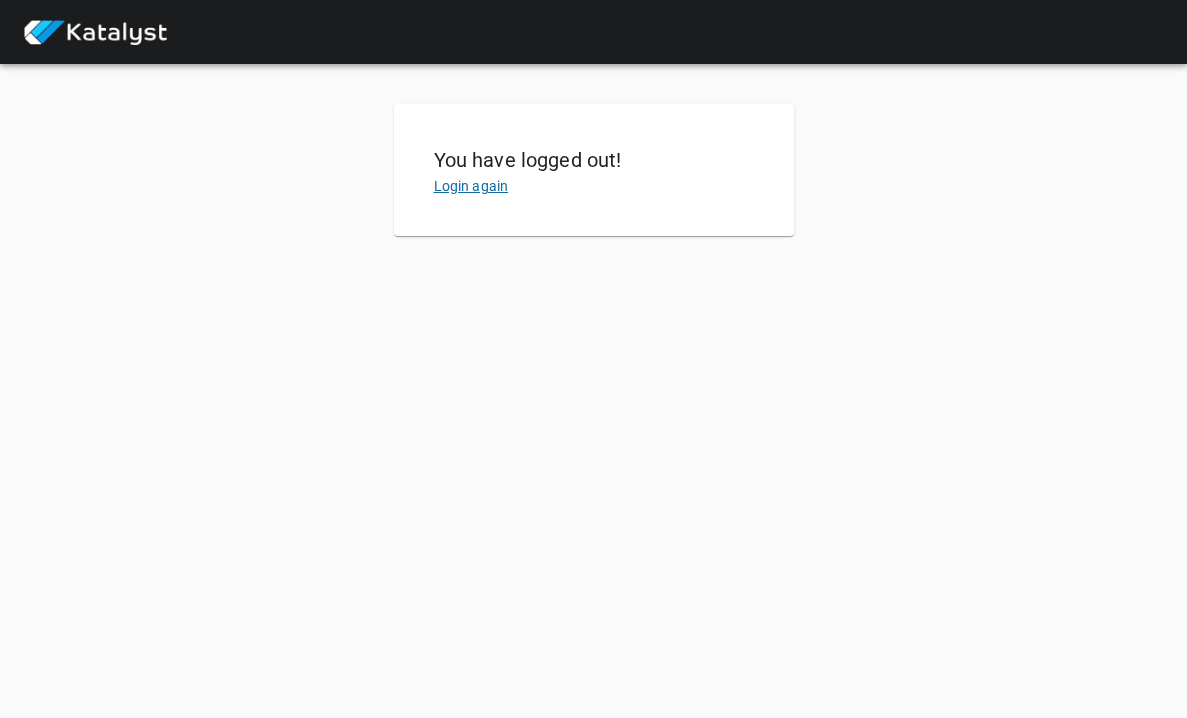 click on "Login again" at bounding box center [471, 186] 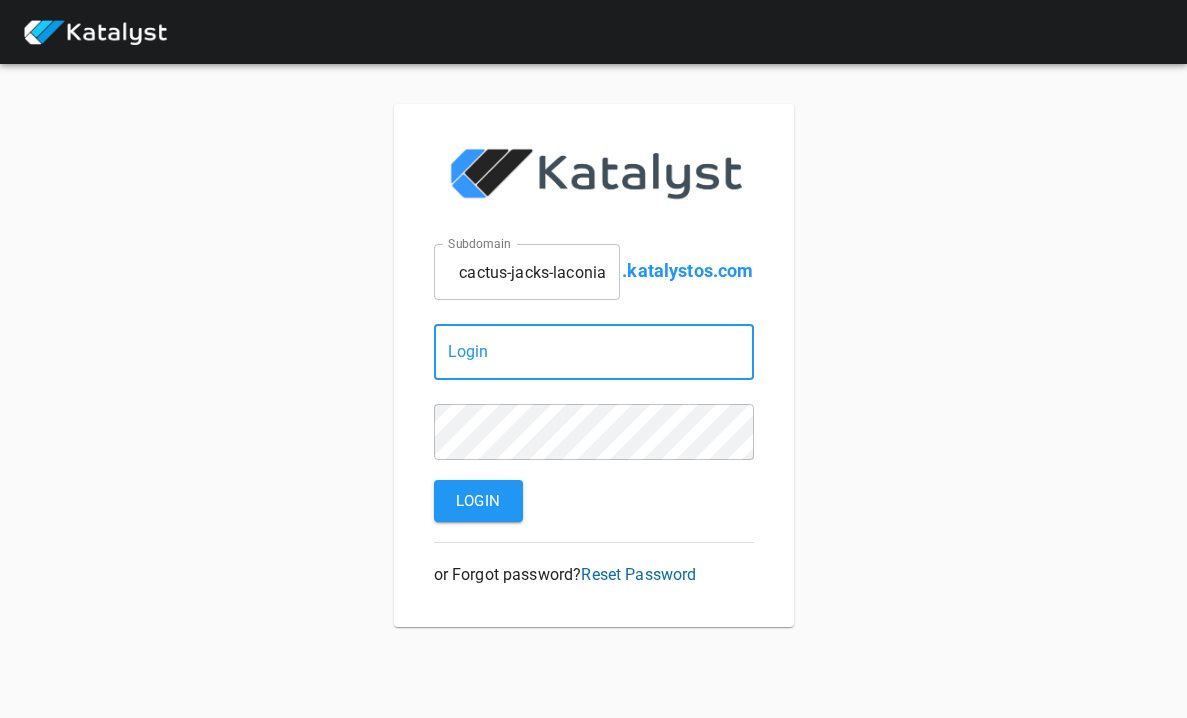 click on "cactus-jacks-laconia" at bounding box center (527, 272) 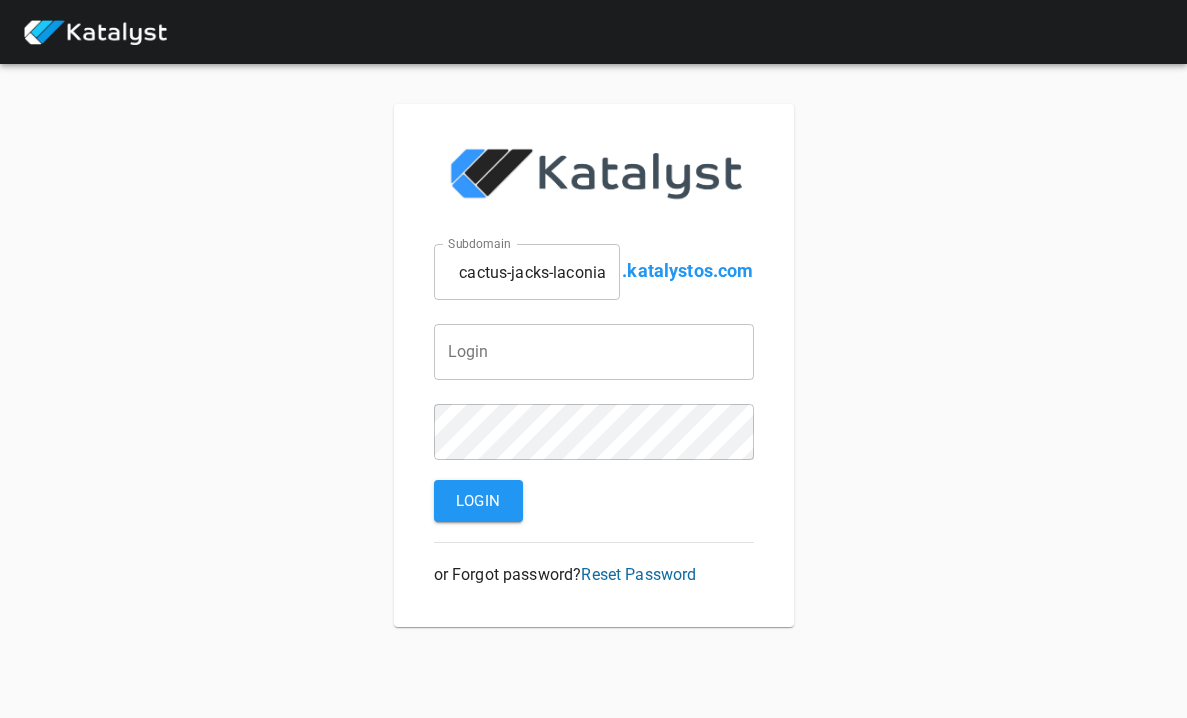 type on "copper-door-of-bedford" 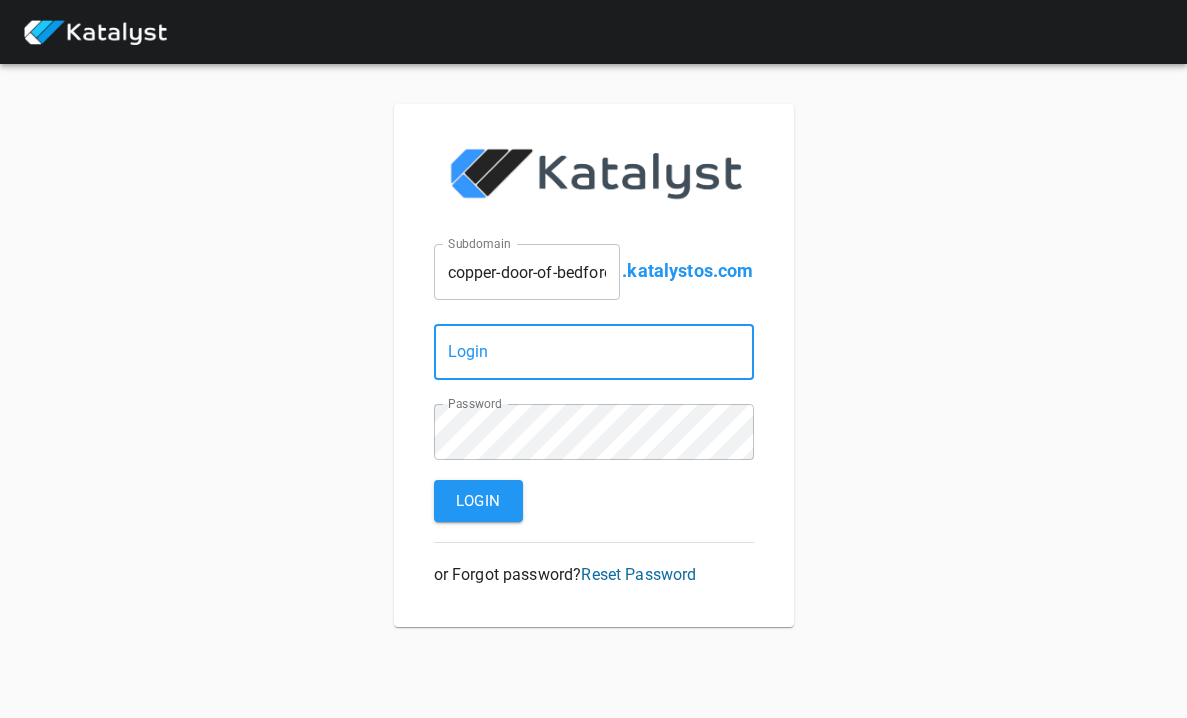 click at bounding box center [594, 352] 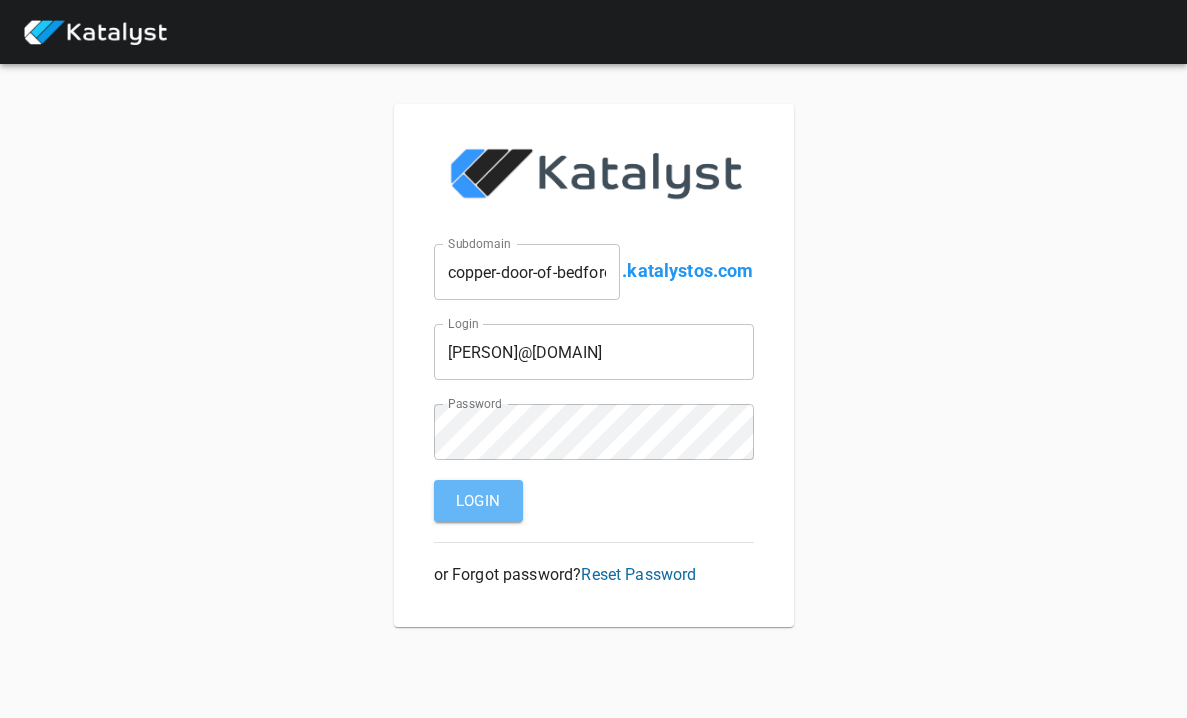 click on "Login" at bounding box center [478, 501] 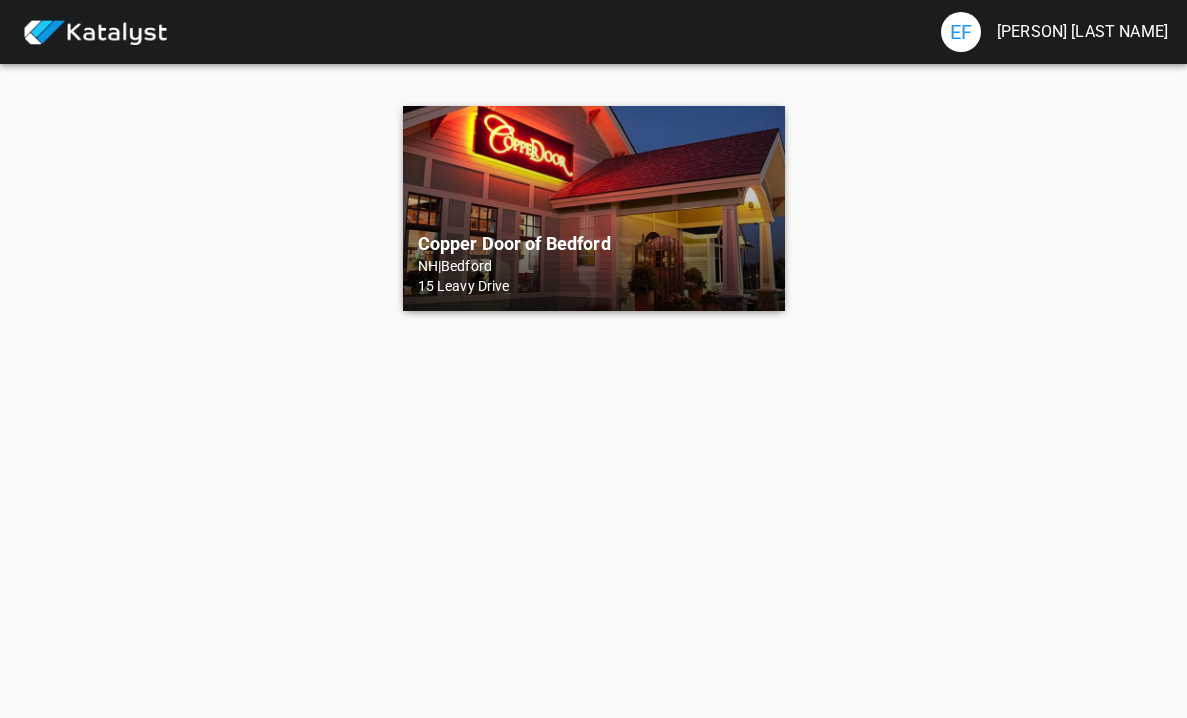 click on "Copper Door of Bedford NH  |  Bedford 15 Leavy Drive" at bounding box center (594, 208) 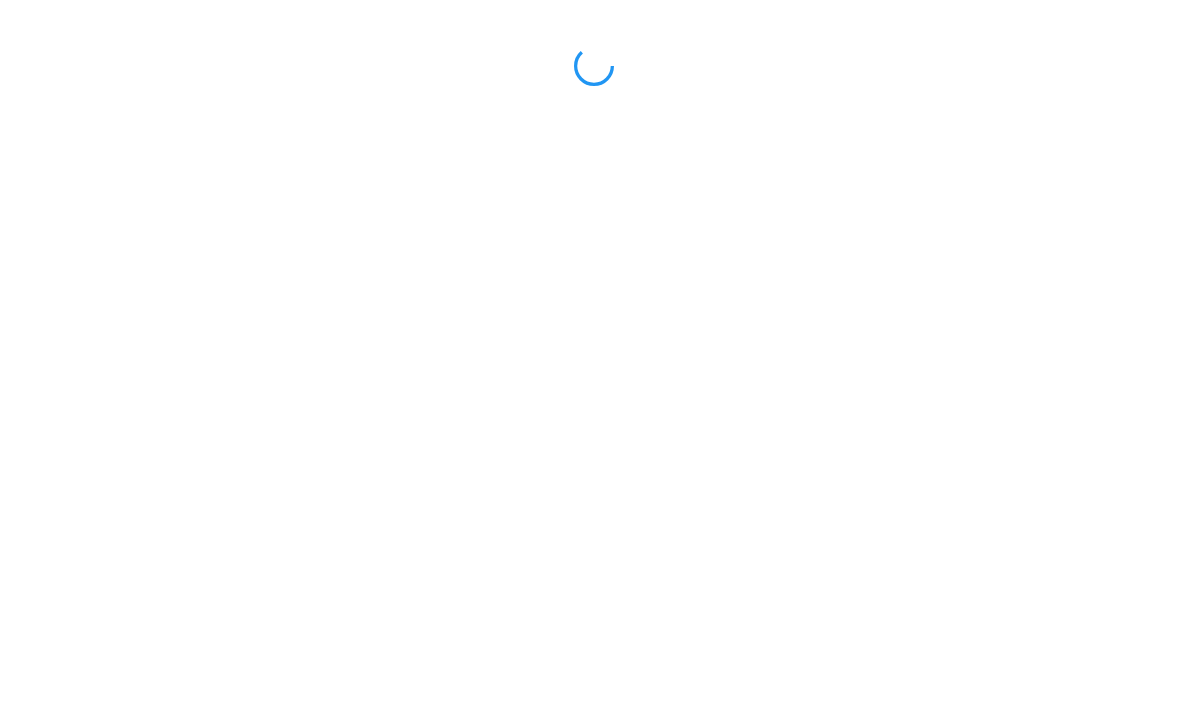scroll, scrollTop: 0, scrollLeft: 0, axis: both 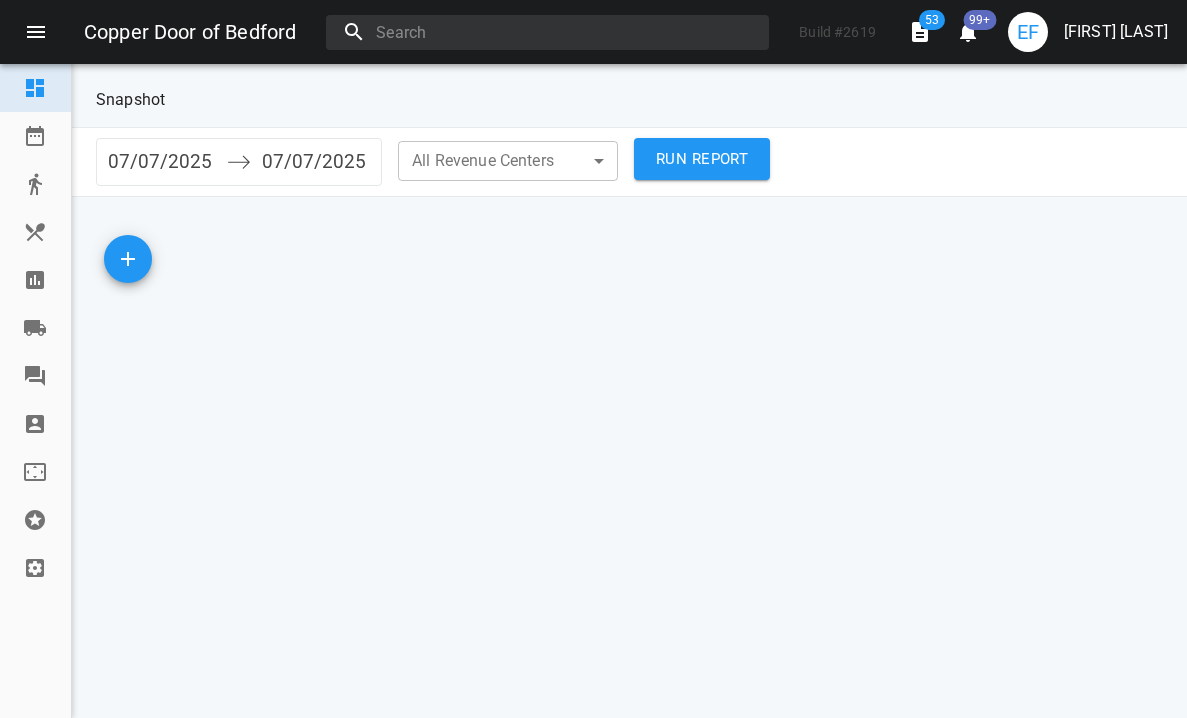 click at bounding box center (35, 280) 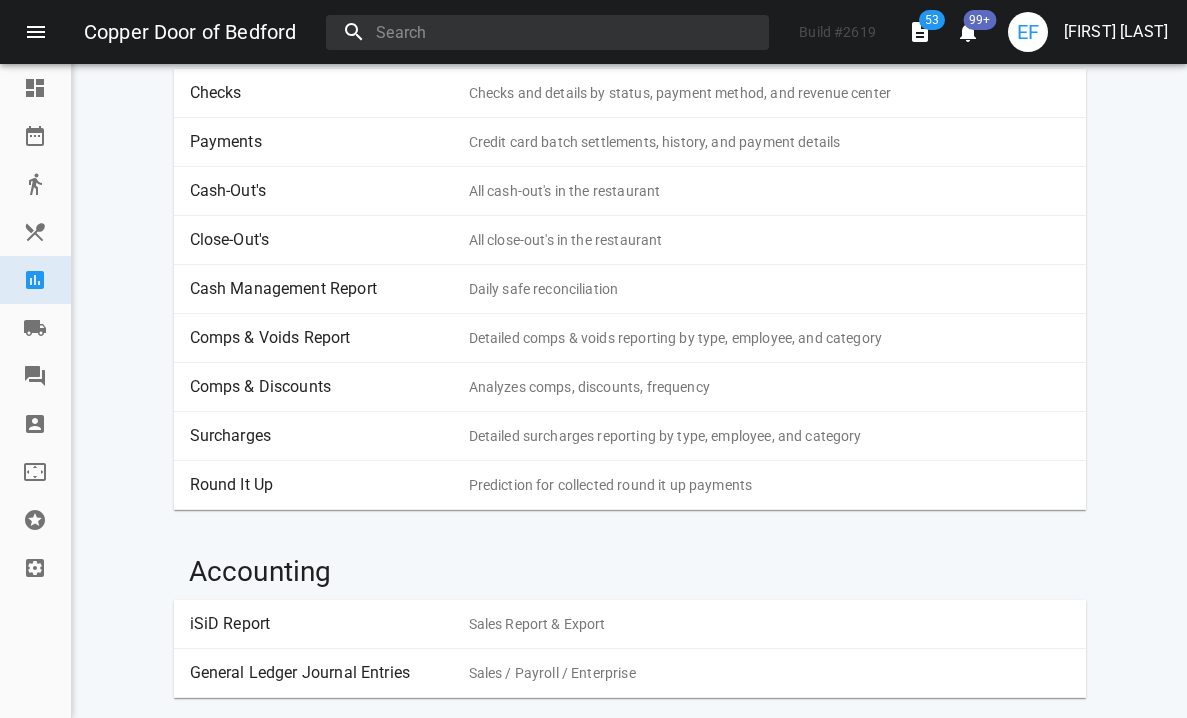 scroll, scrollTop: 808, scrollLeft: 0, axis: vertical 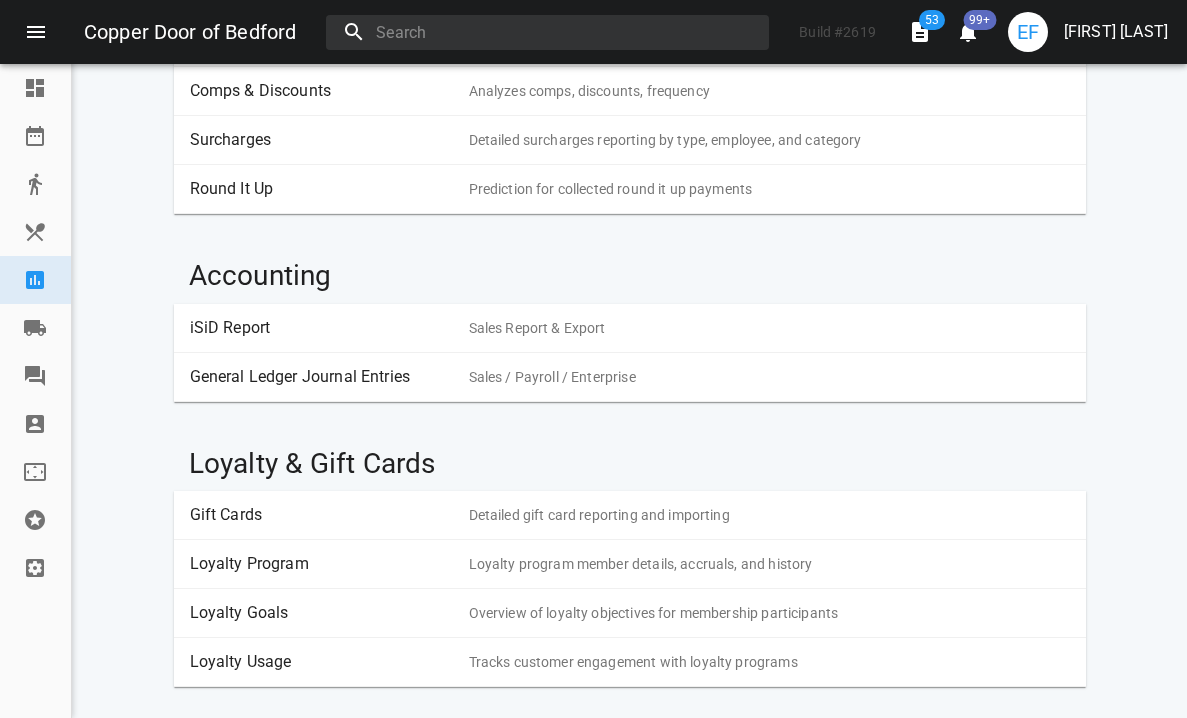 click on "Gift Cards" at bounding box center (322, 515) 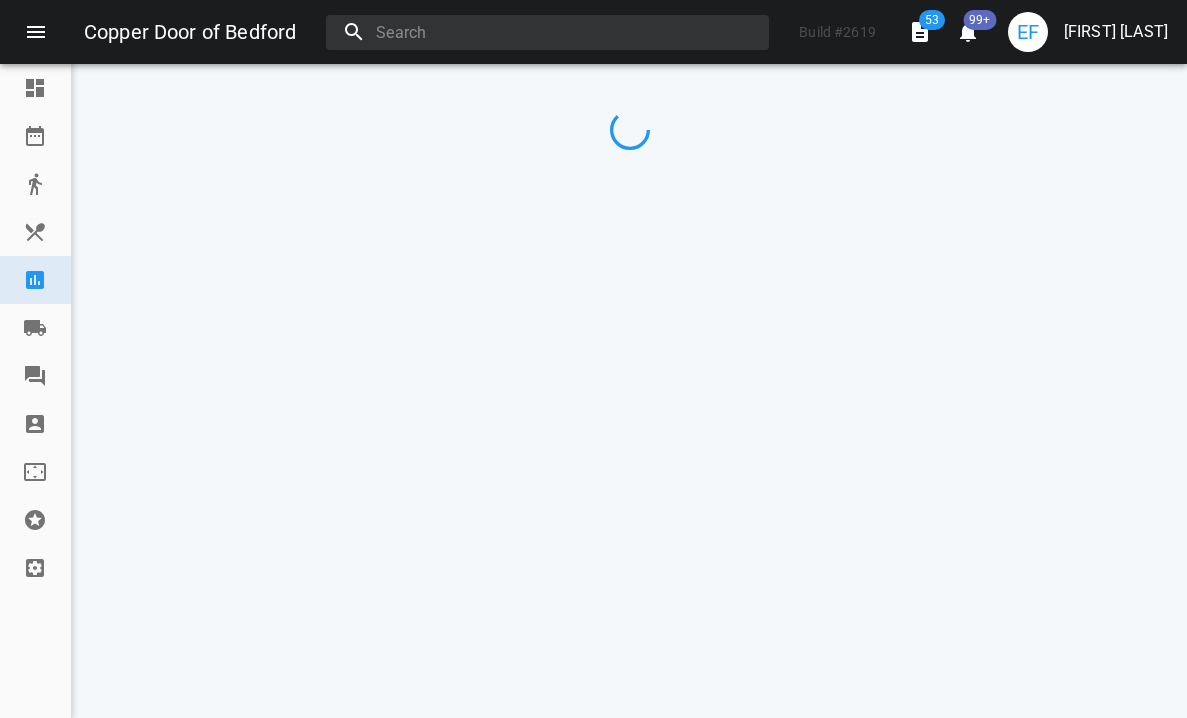 scroll, scrollTop: 0, scrollLeft: 0, axis: both 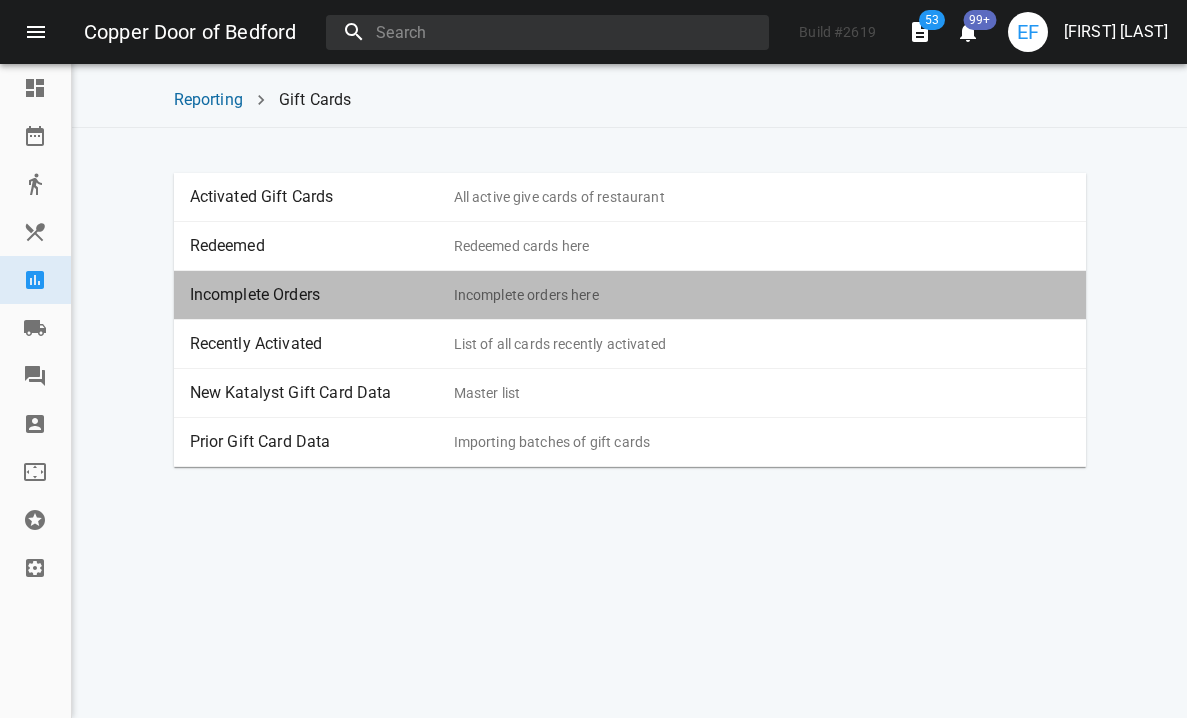 click on "Incomplete Orders Incomplete orders here" at bounding box center [630, 295] 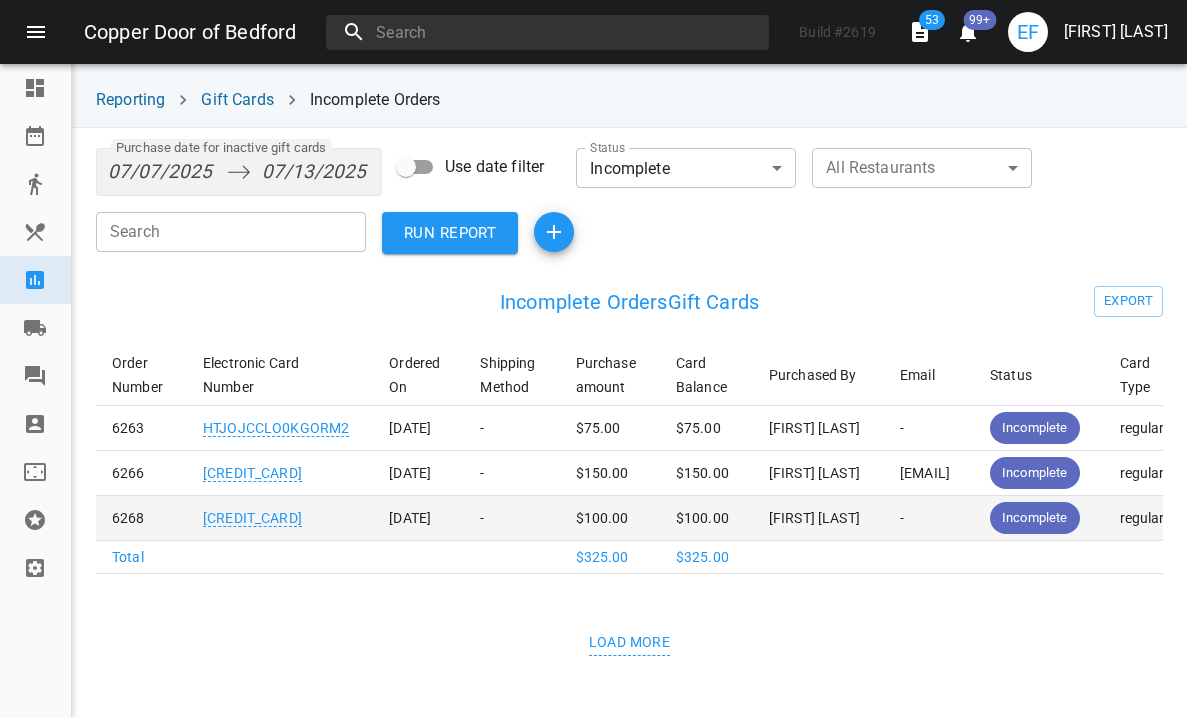 click on "-" at bounding box center (511, 428) 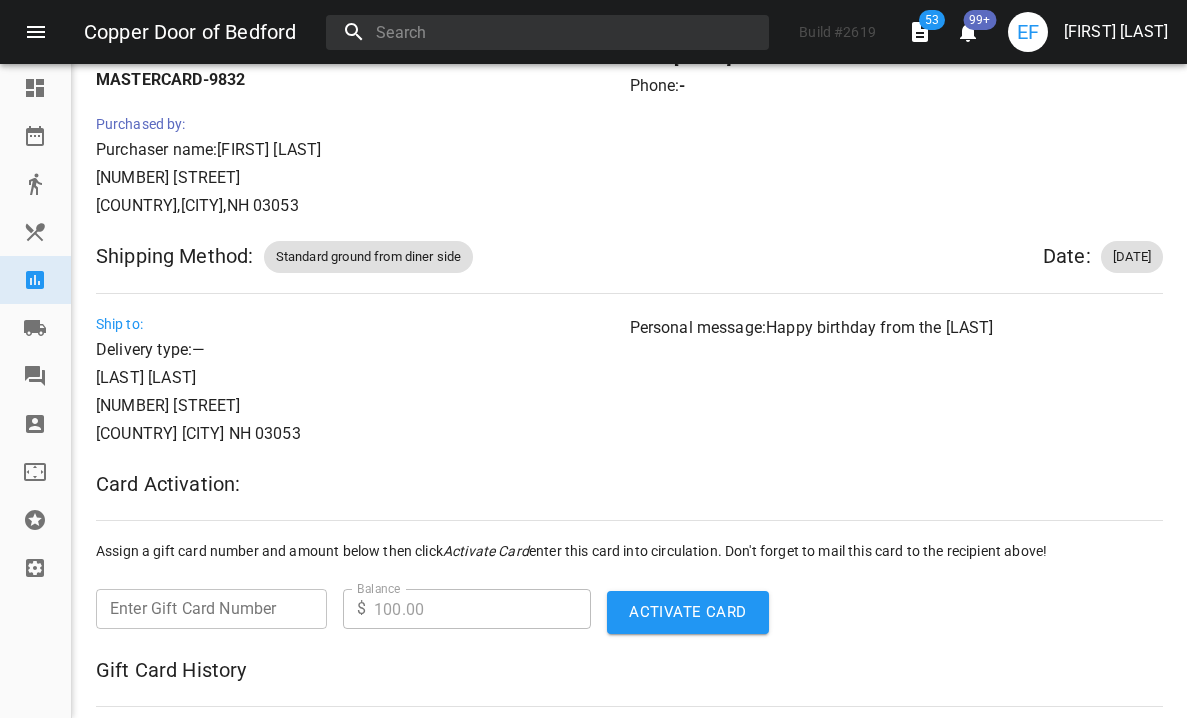 scroll, scrollTop: 1006, scrollLeft: 0, axis: vertical 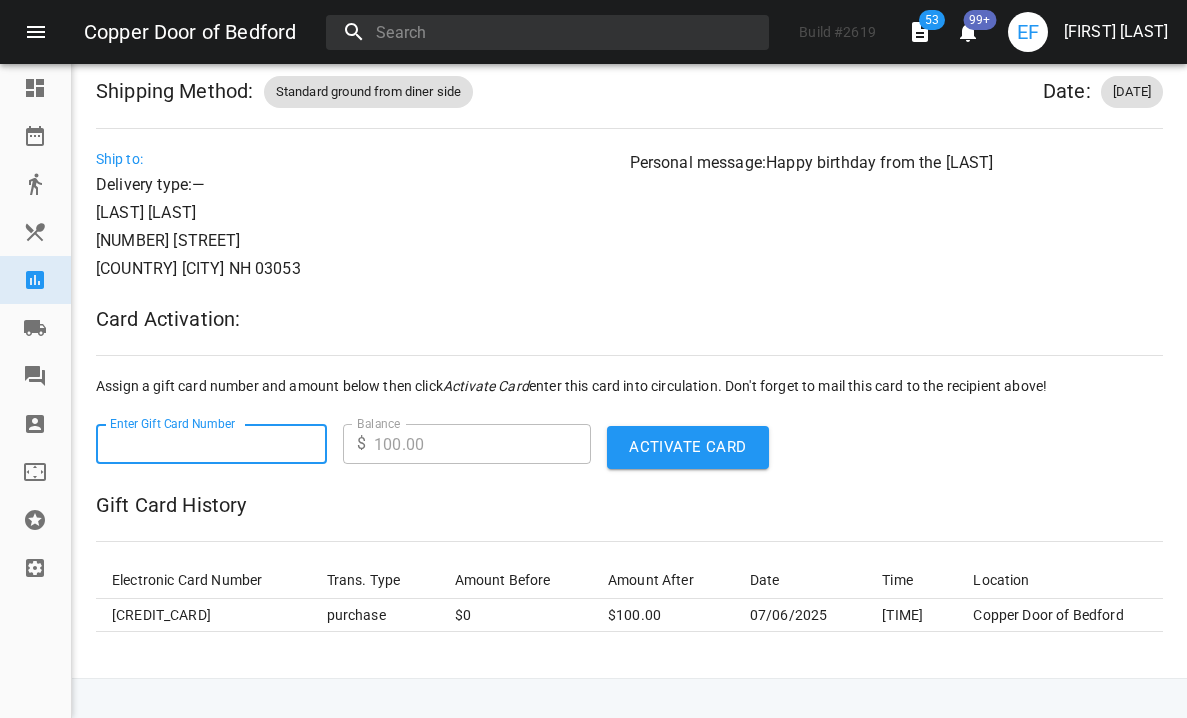click at bounding box center [211, 444] 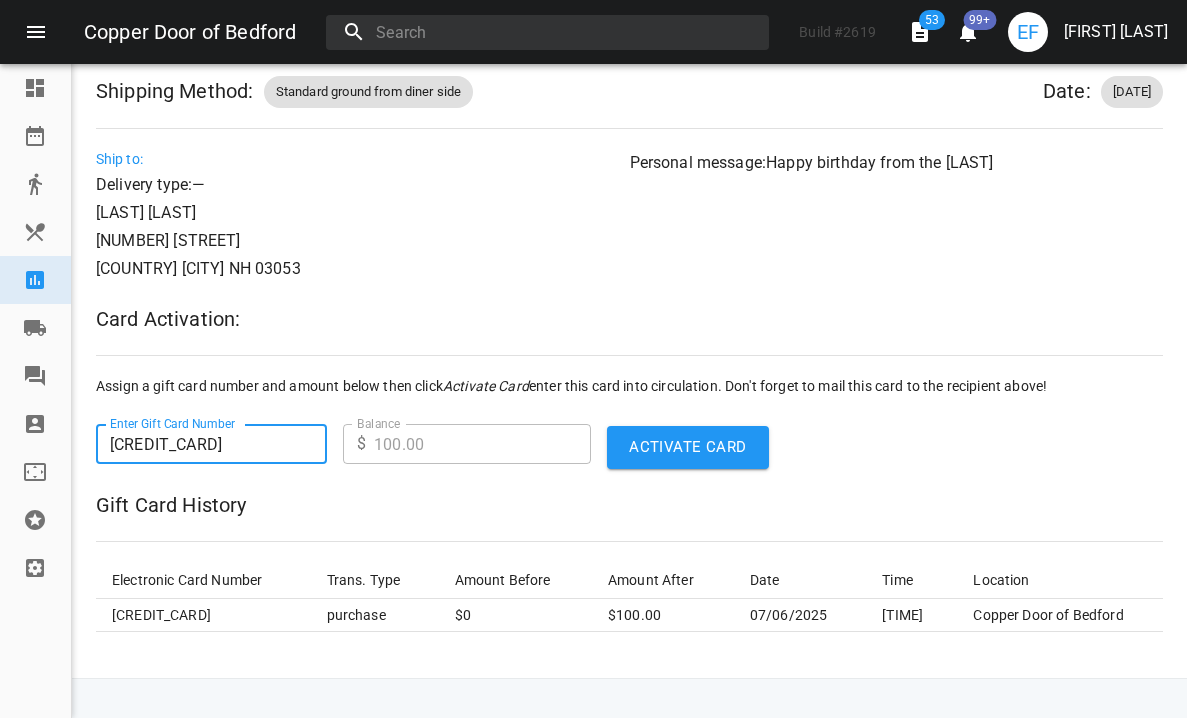 type on "3112-5606-0106-00" 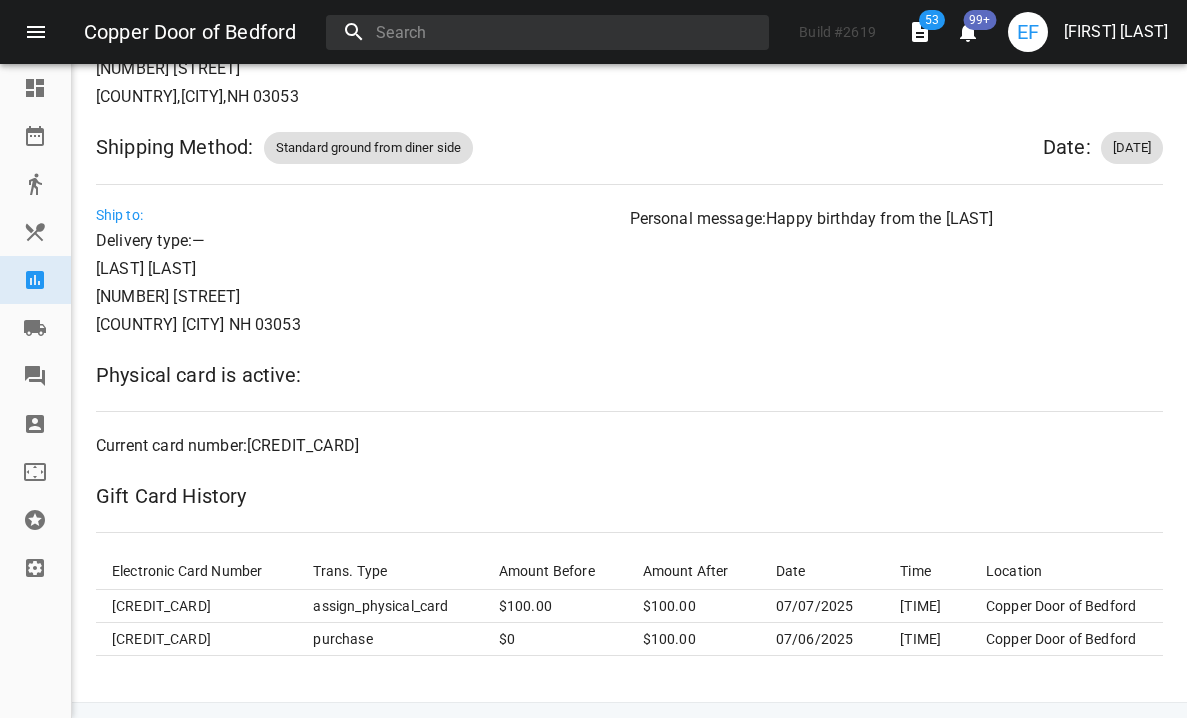 scroll, scrollTop: 975, scrollLeft: 0, axis: vertical 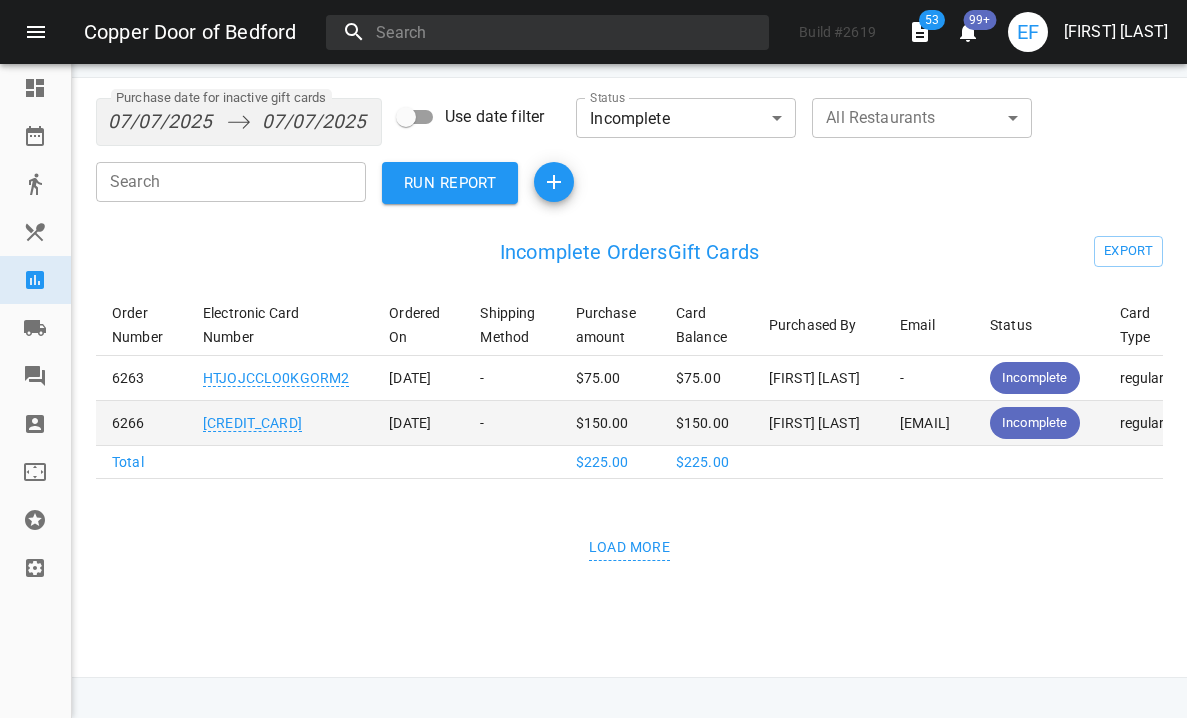 click on "-" at bounding box center [511, 378] 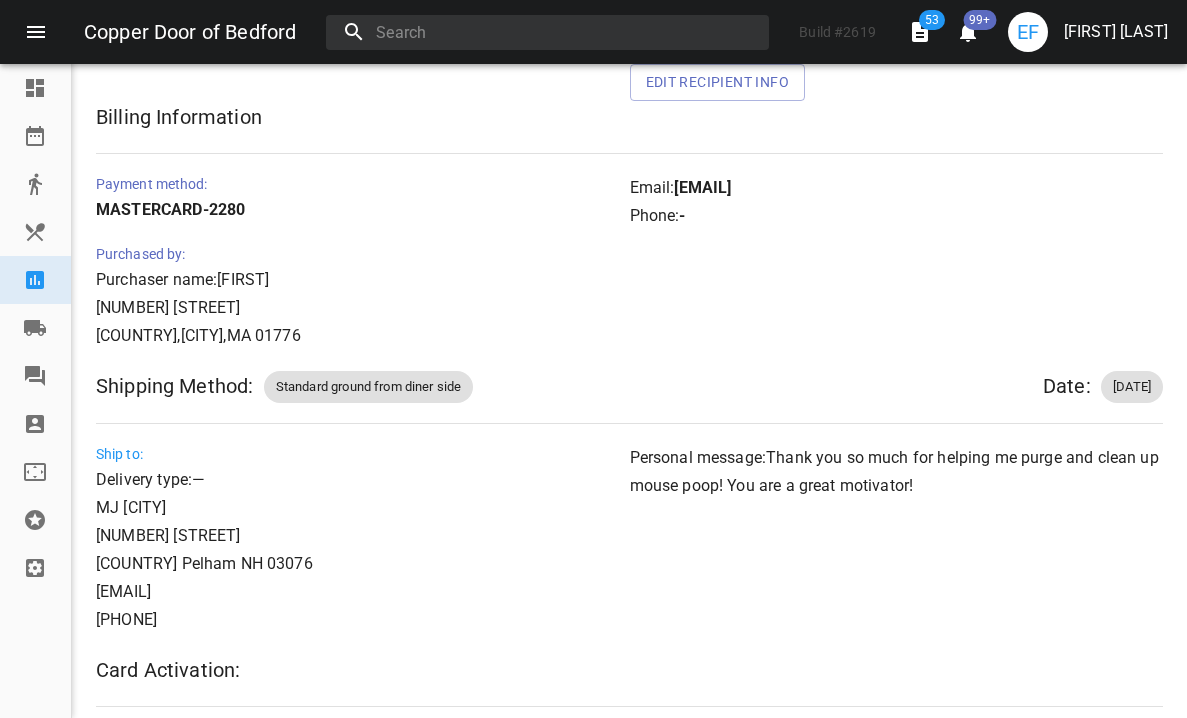 scroll, scrollTop: 1062, scrollLeft: 0, axis: vertical 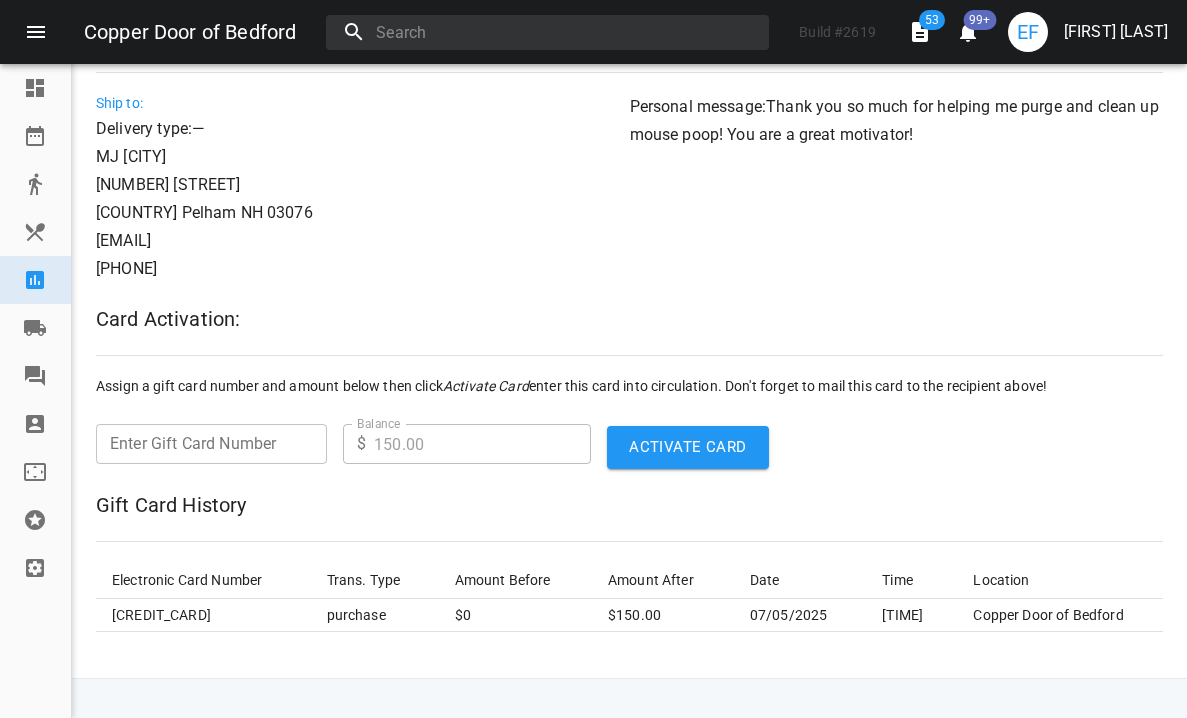 click at bounding box center (211, 444) 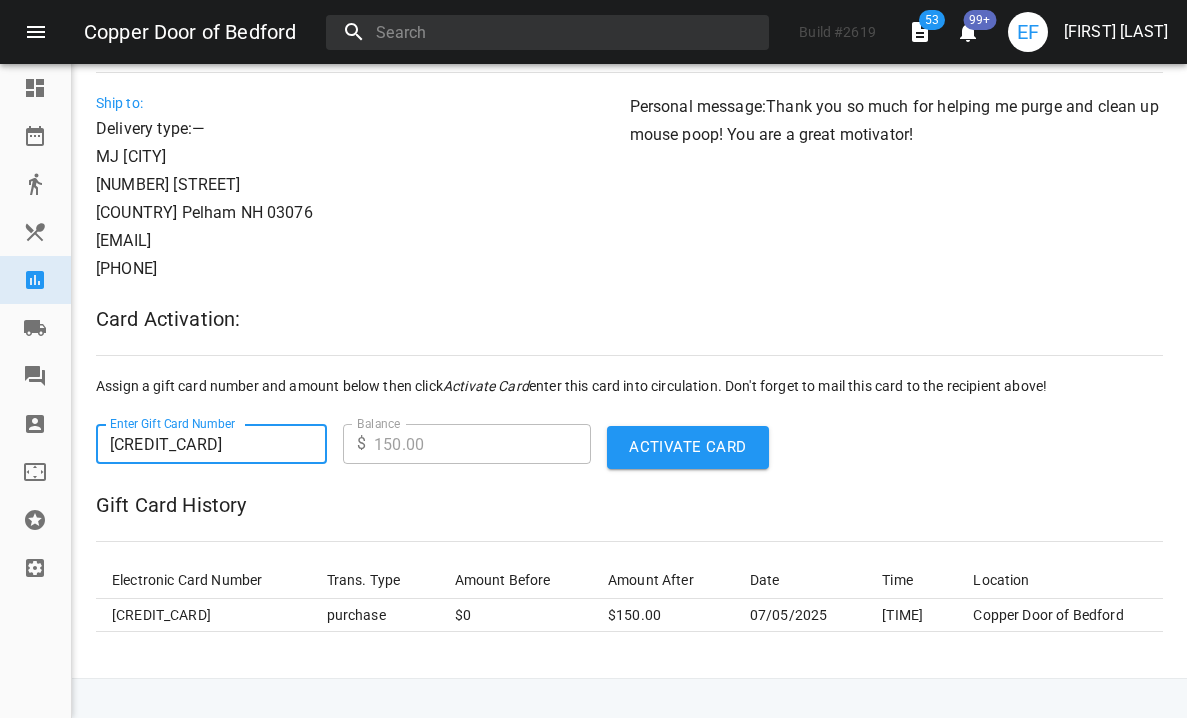 type on "3112-5606-0106-01" 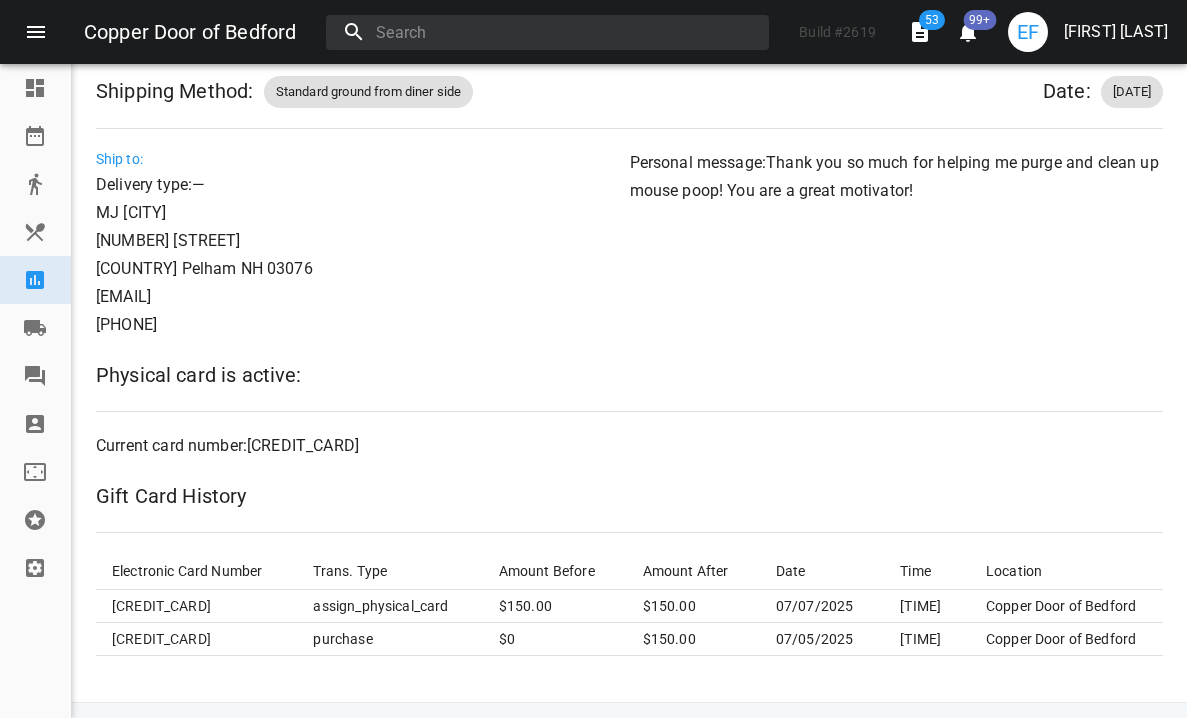 scroll, scrollTop: 1031, scrollLeft: 0, axis: vertical 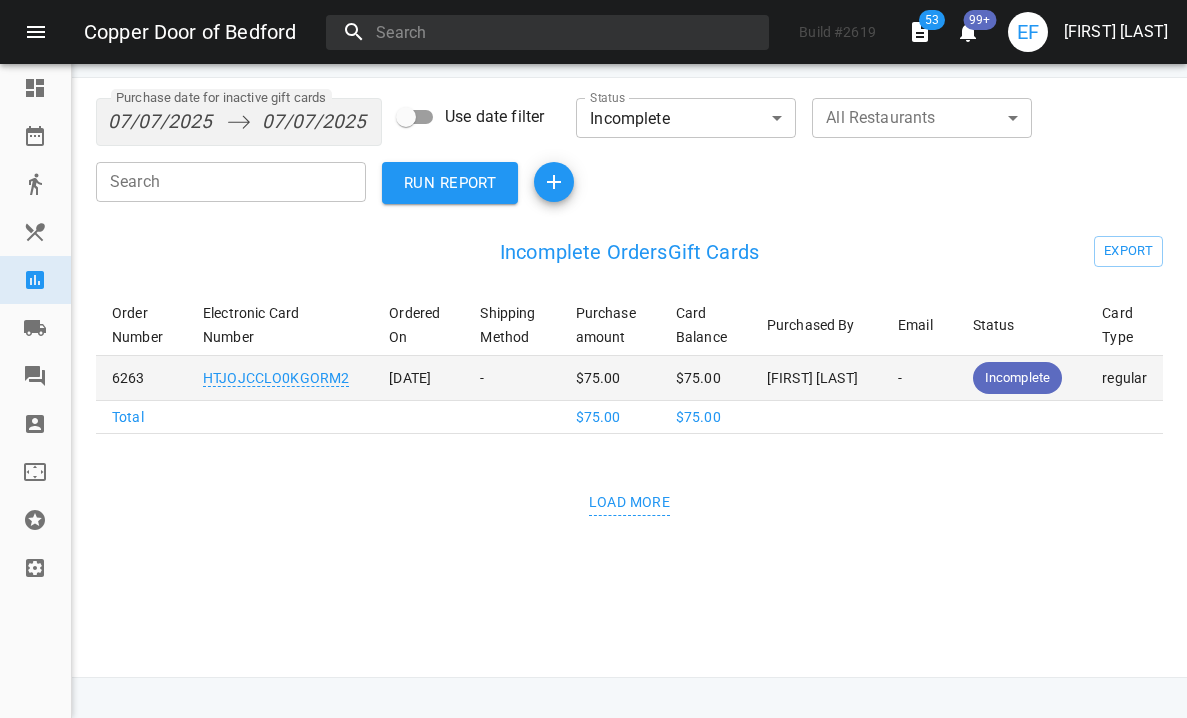 click on "$75.00" at bounding box center [610, 378] 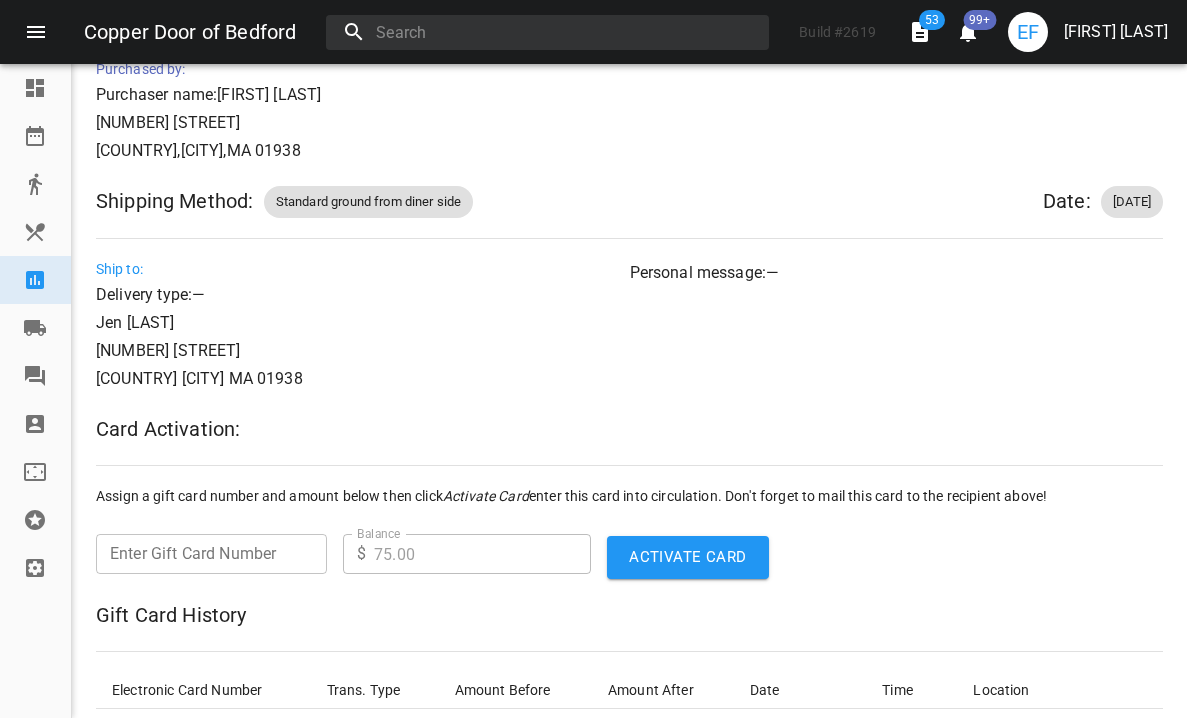 scroll, scrollTop: 897, scrollLeft: 0, axis: vertical 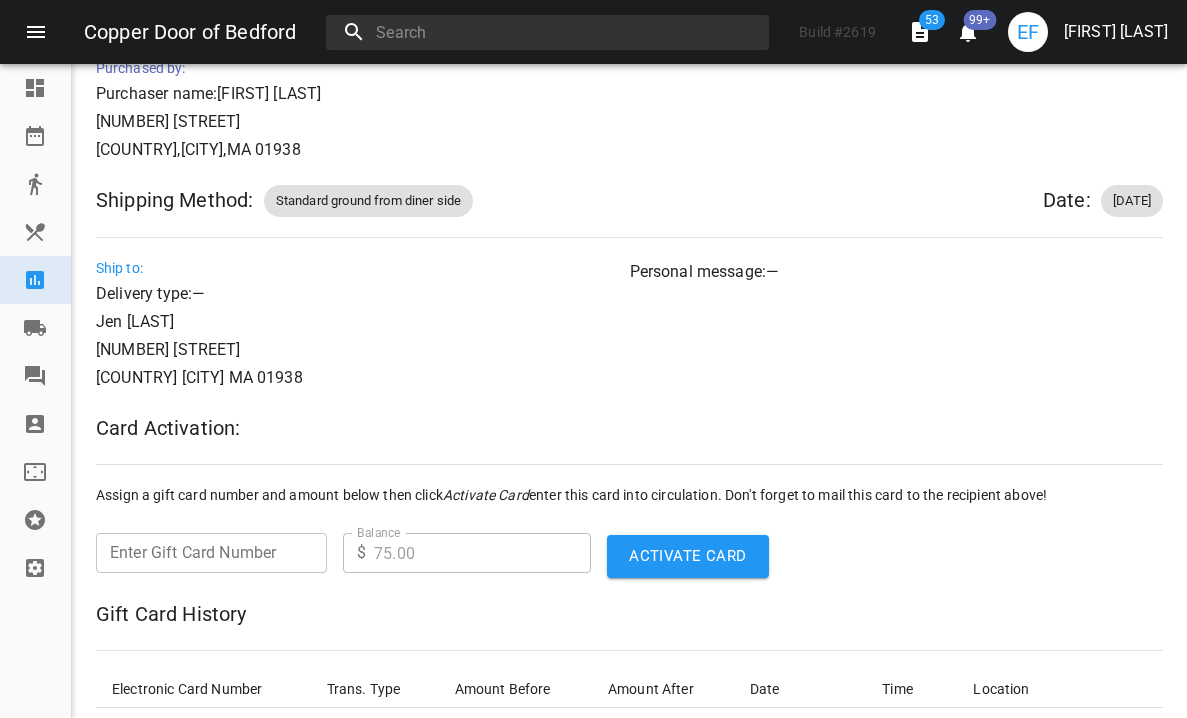 click at bounding box center (211, 553) 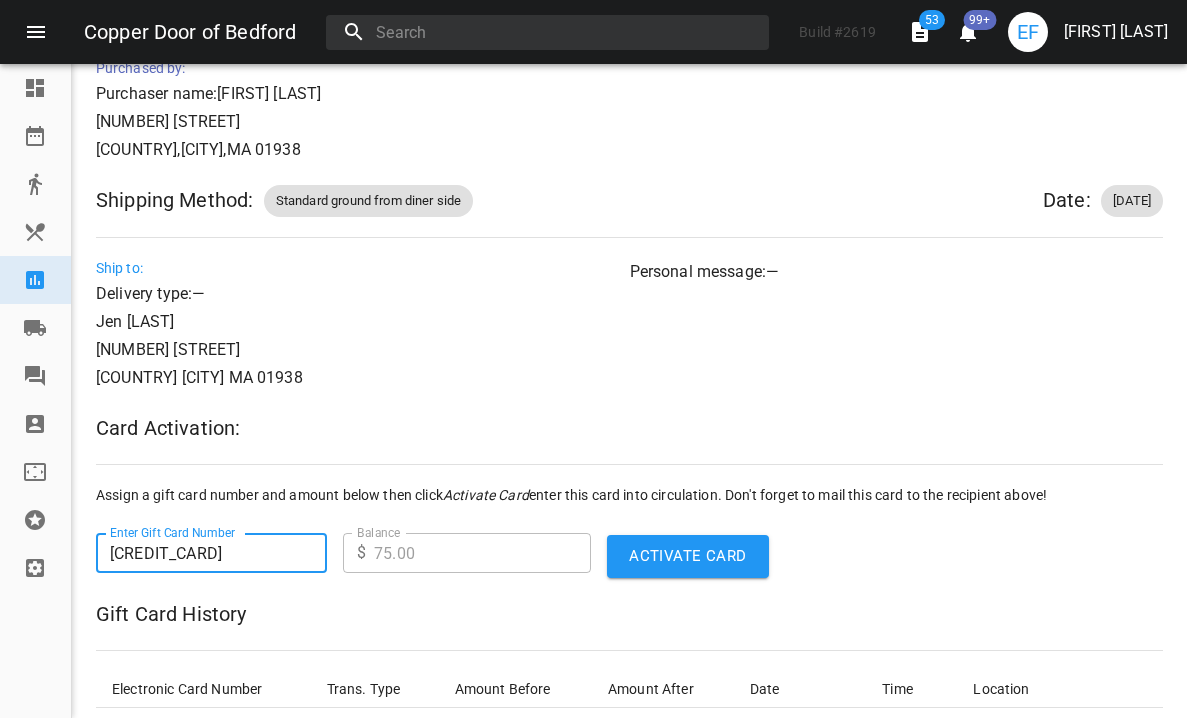type on "3112-5606-0106-02" 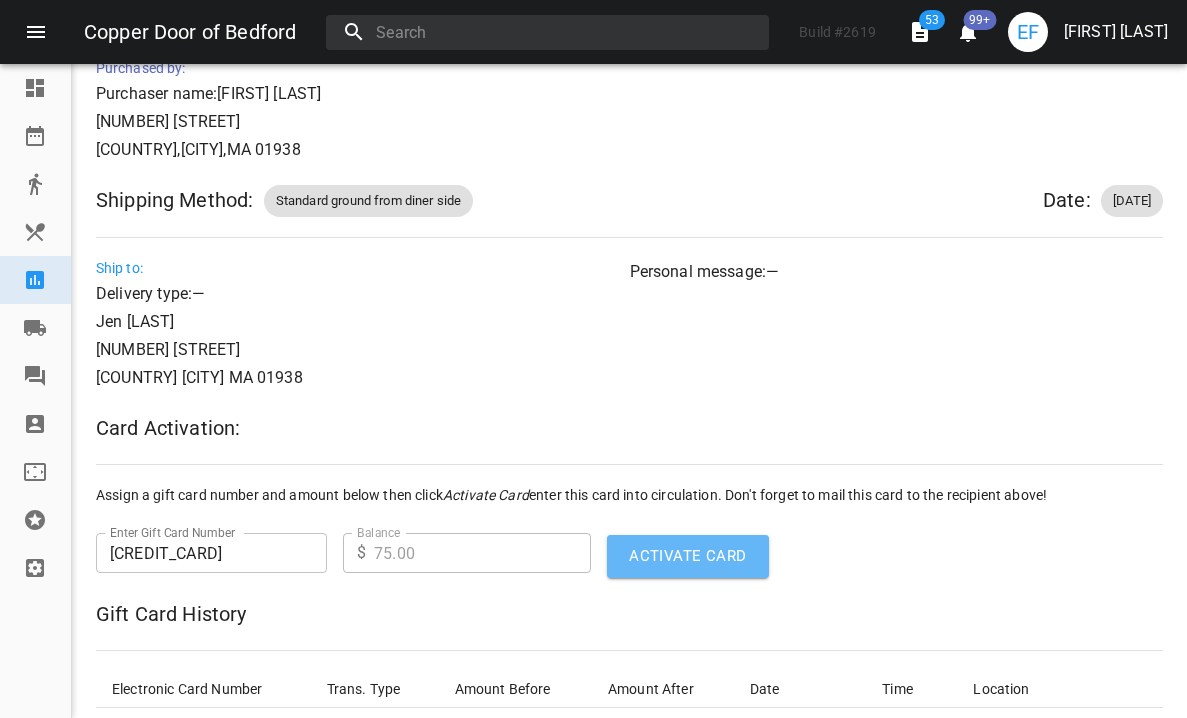 click on "Activate Card" at bounding box center (688, 556) 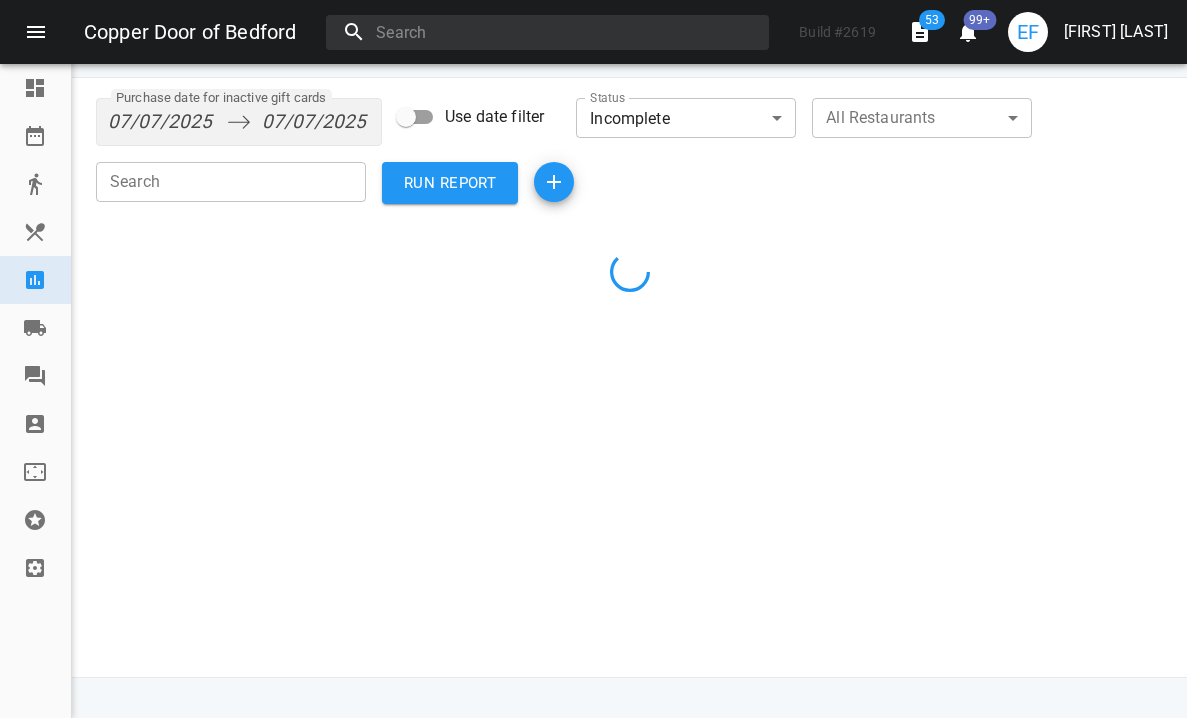 scroll, scrollTop: 50, scrollLeft: 0, axis: vertical 